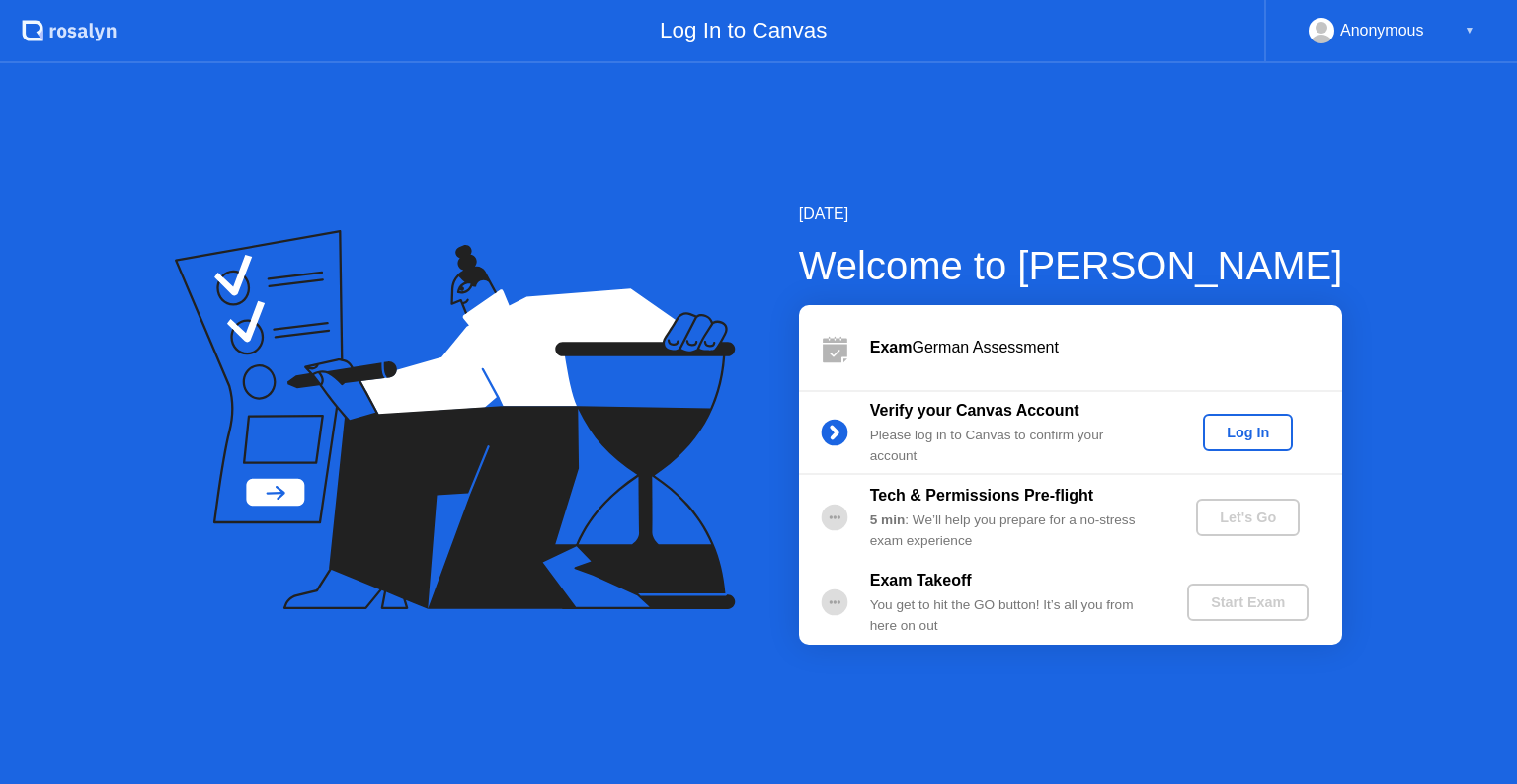 scroll, scrollTop: 0, scrollLeft: 0, axis: both 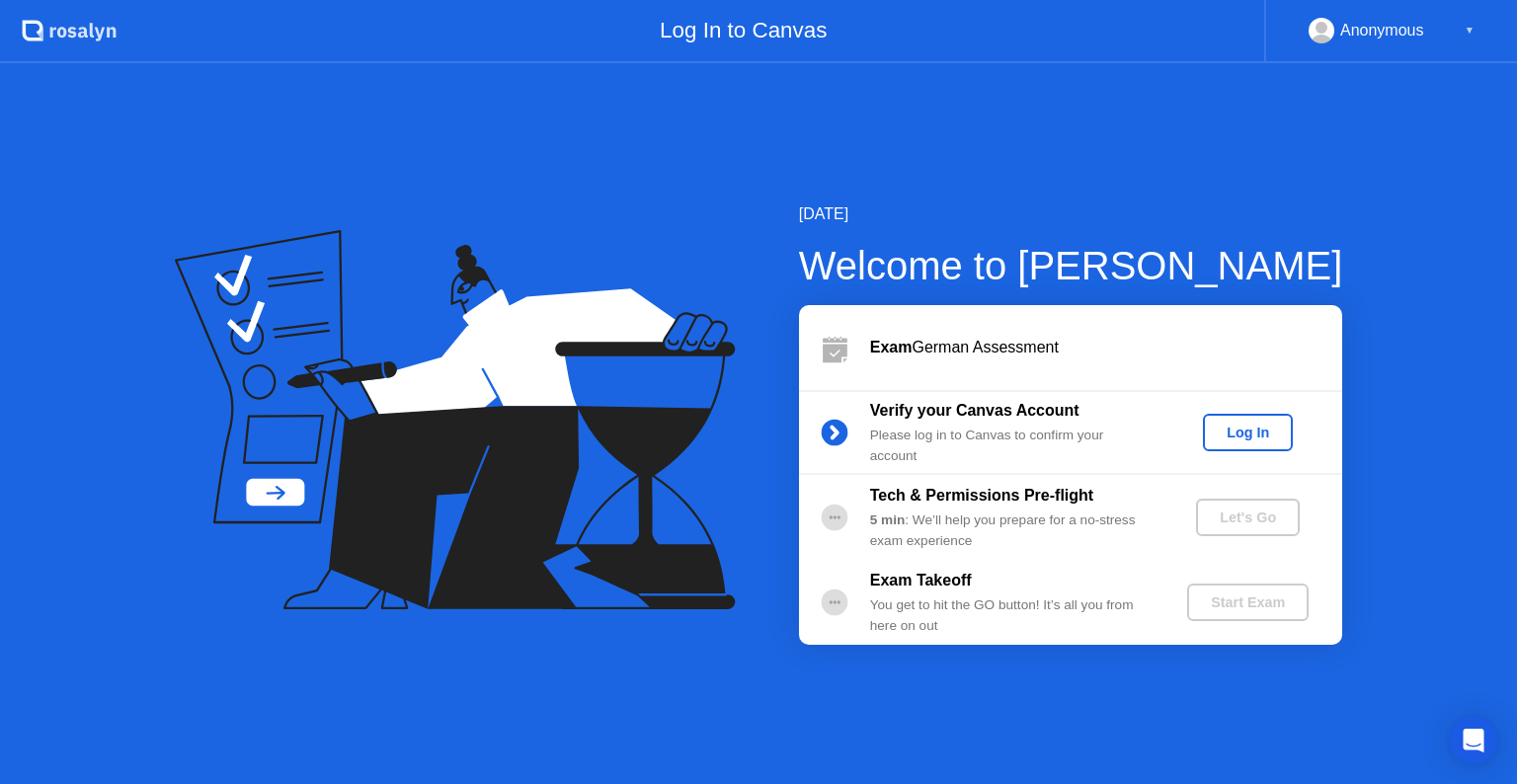 click on "Log In" 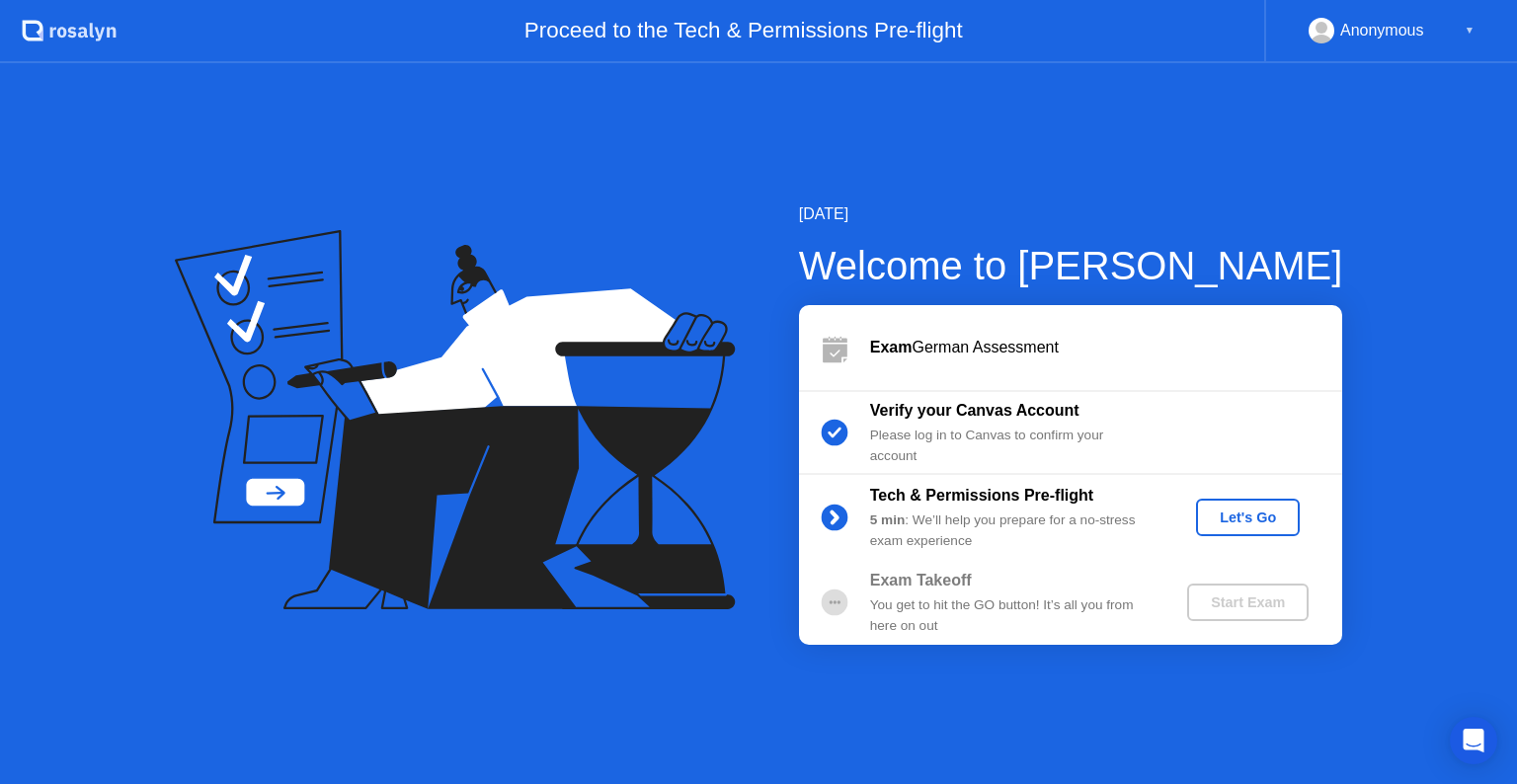 click on "Let's Go" 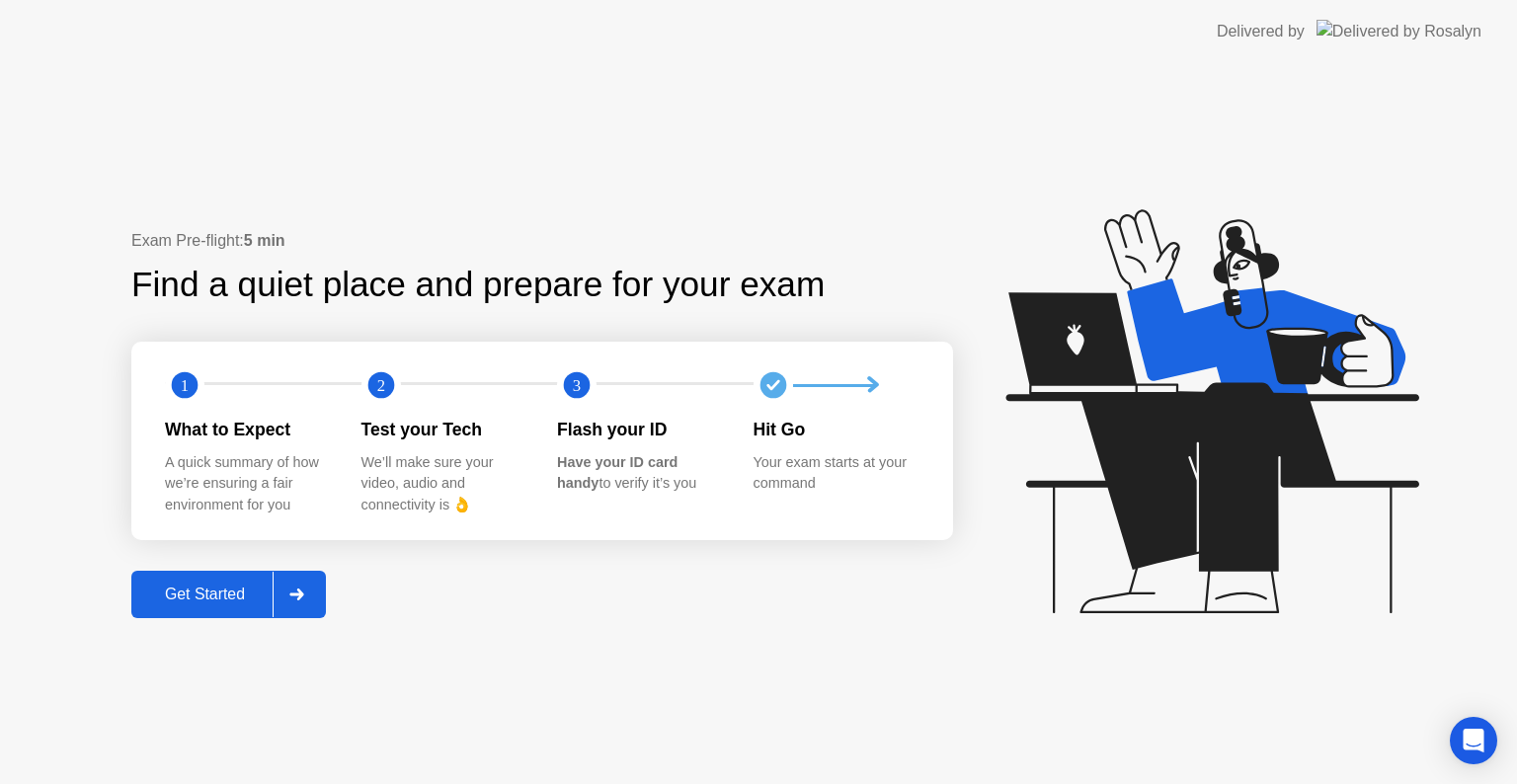 click on "Get Started" 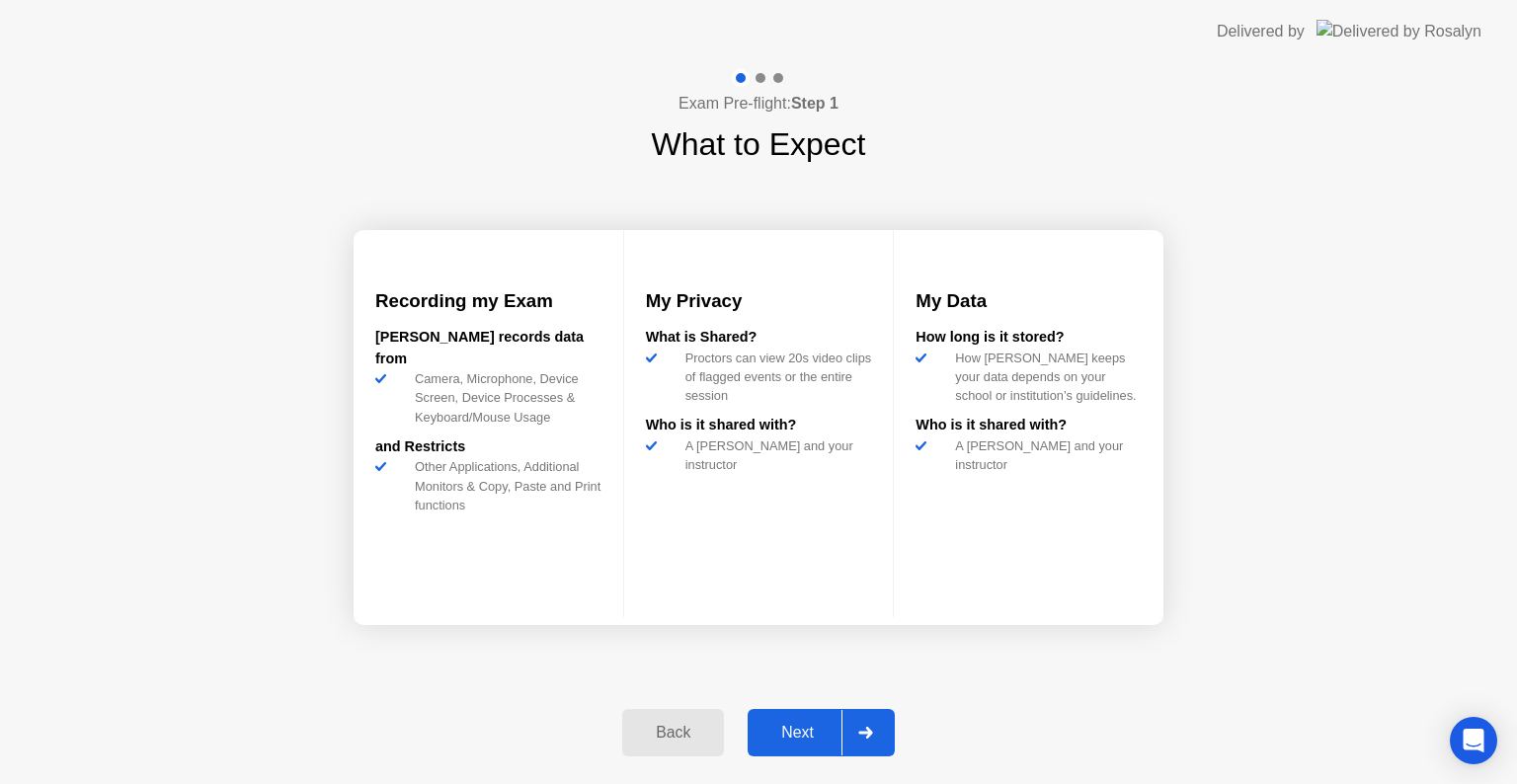 click on "Next" 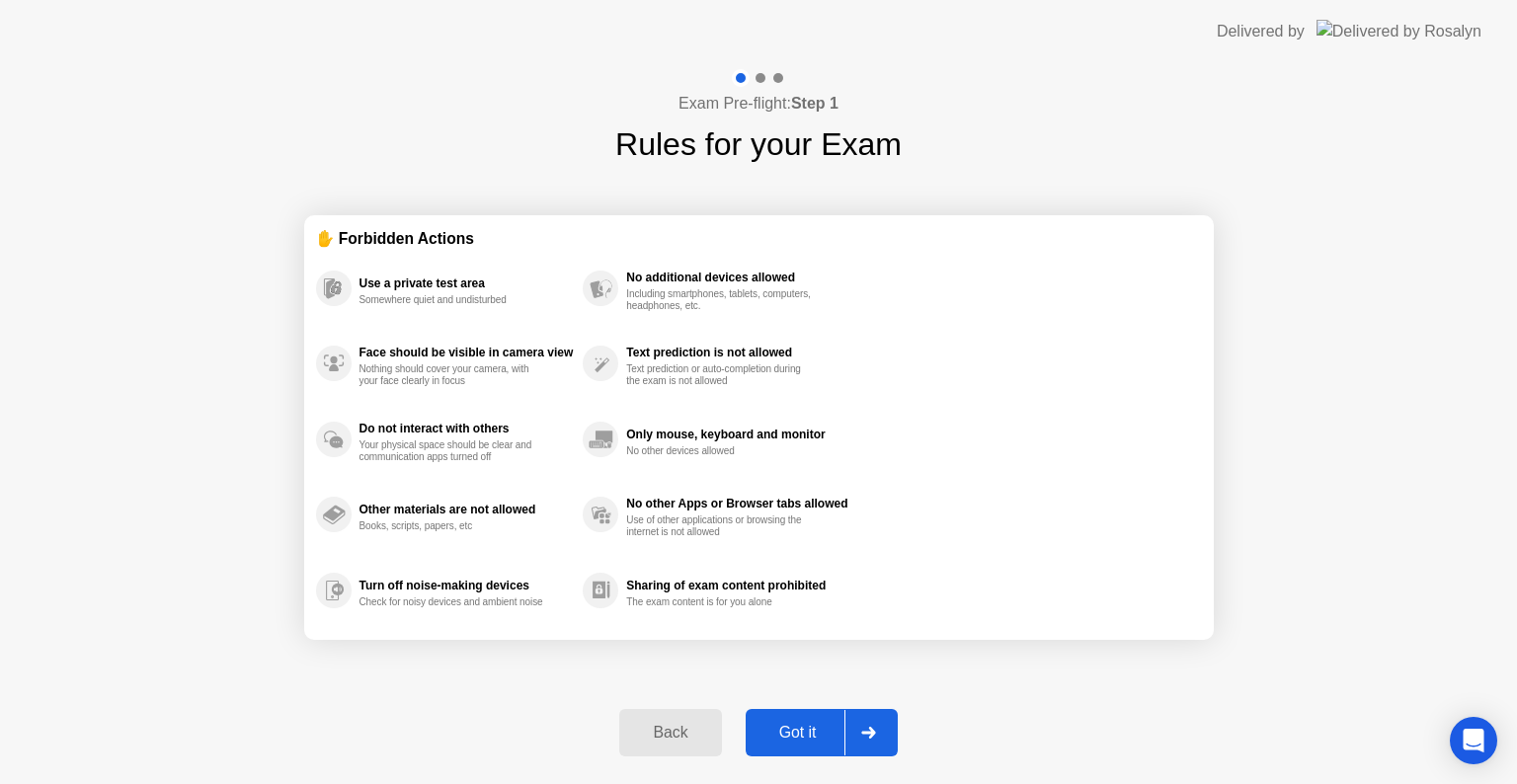 click on "Got it" 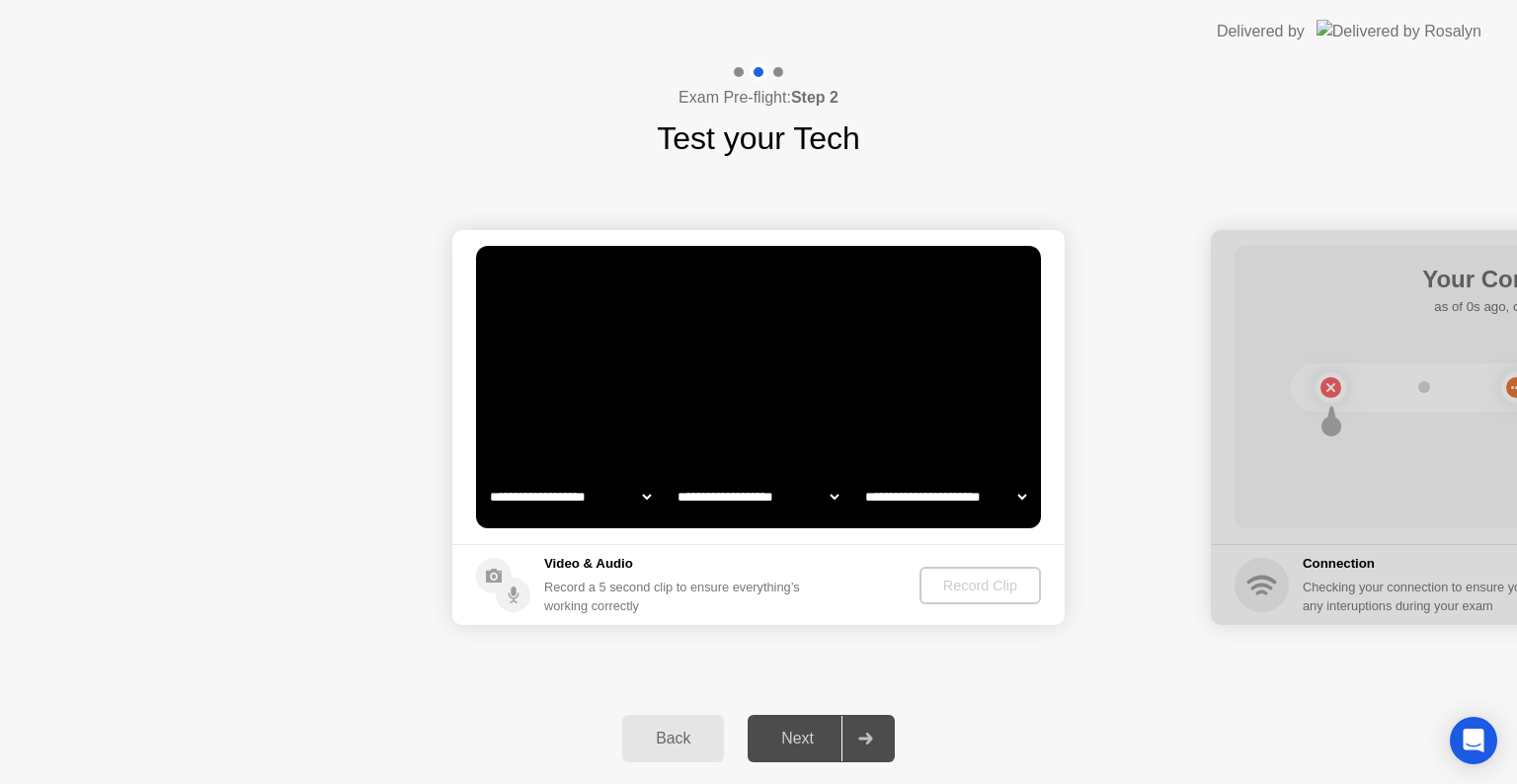 select on "*******" 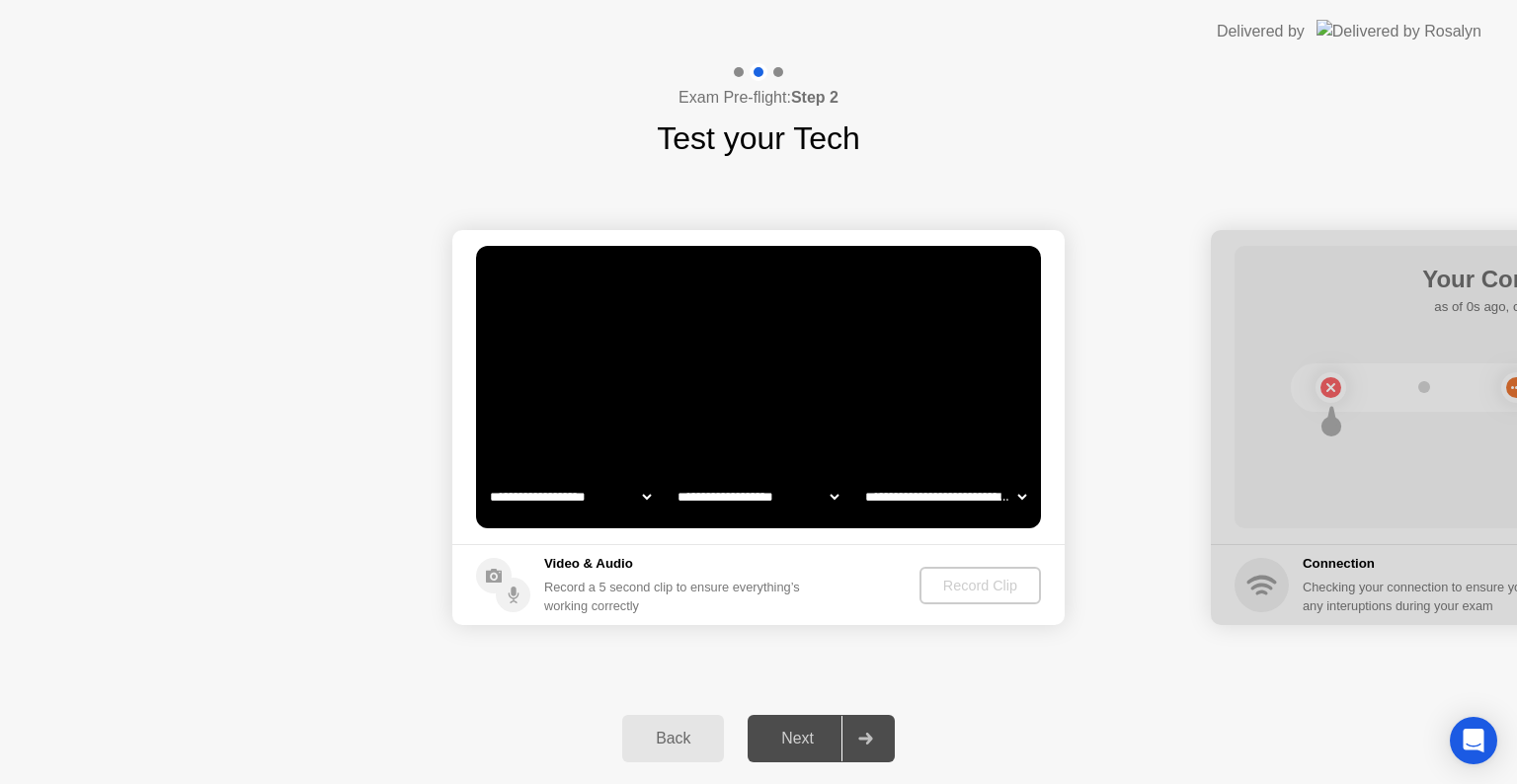 click on "**********" 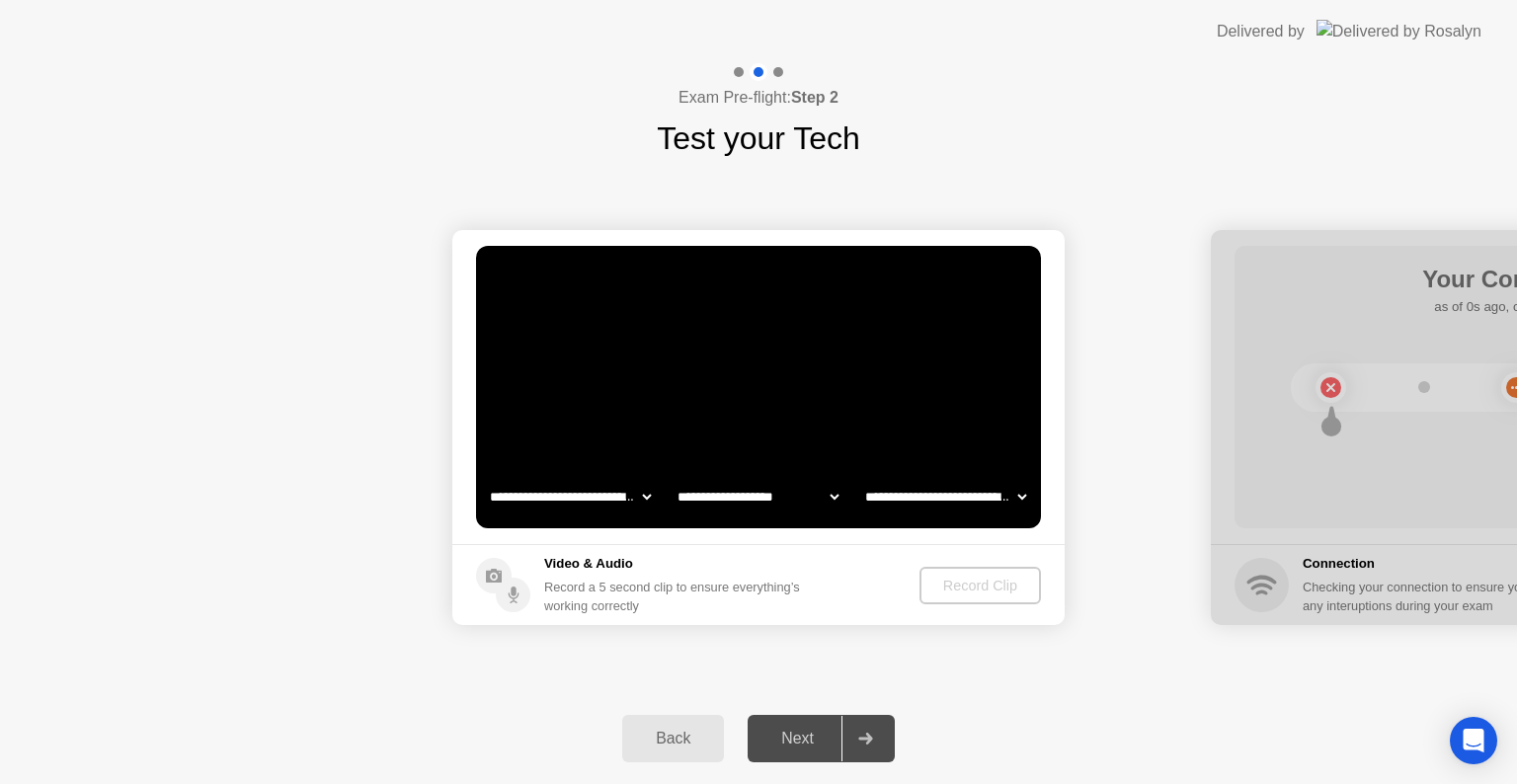click on "**********" 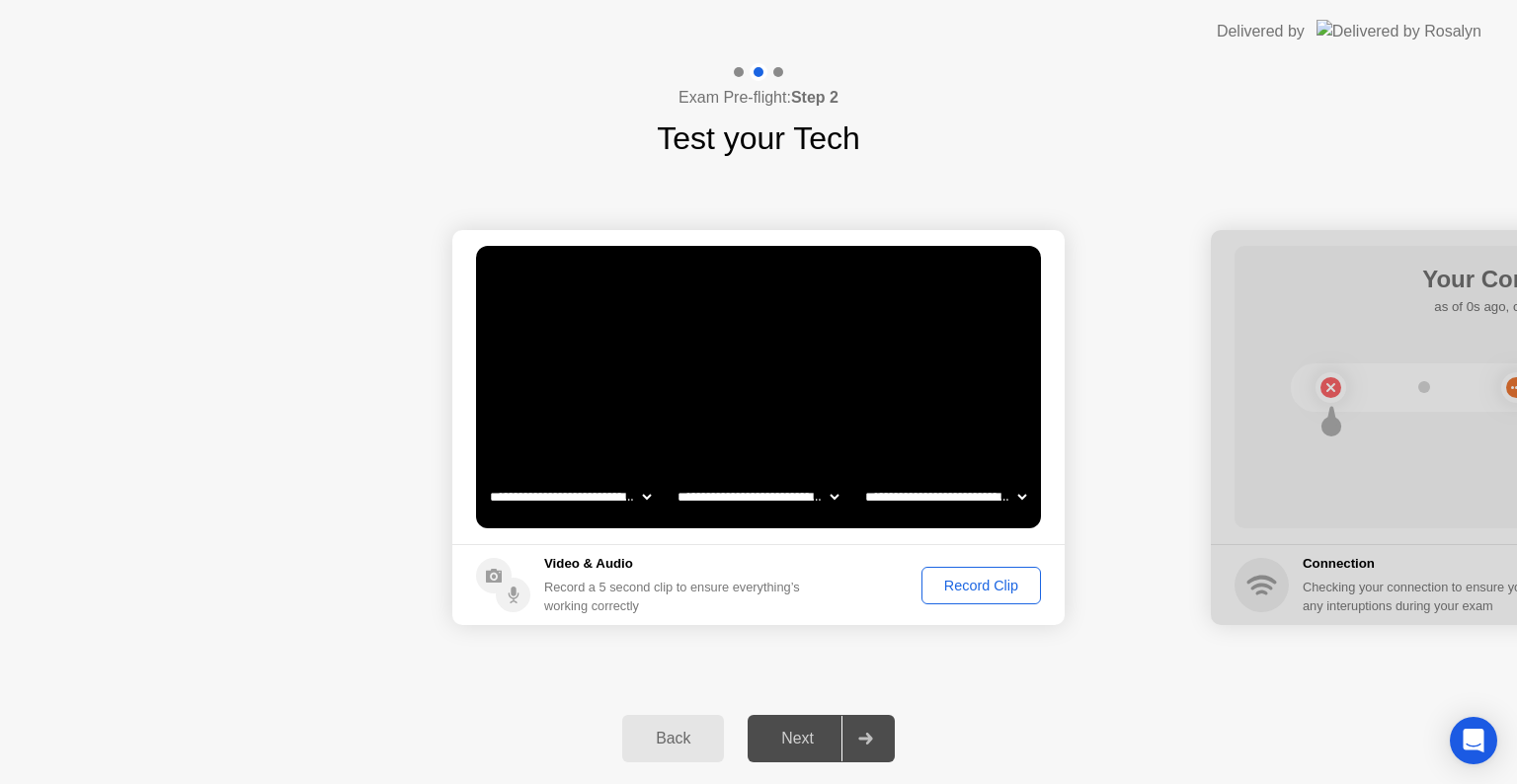 click on "**********" 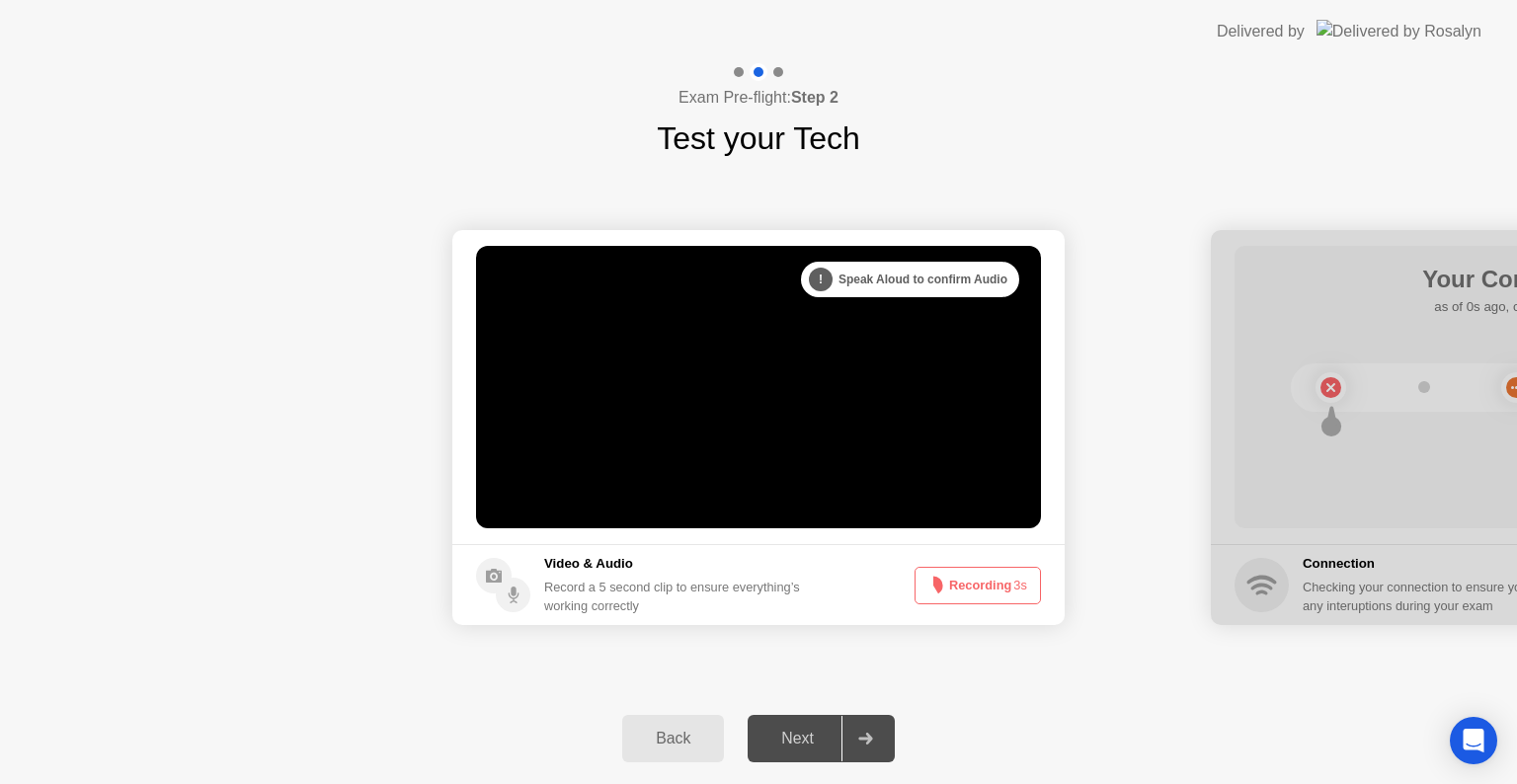 click on "Recording  3s" 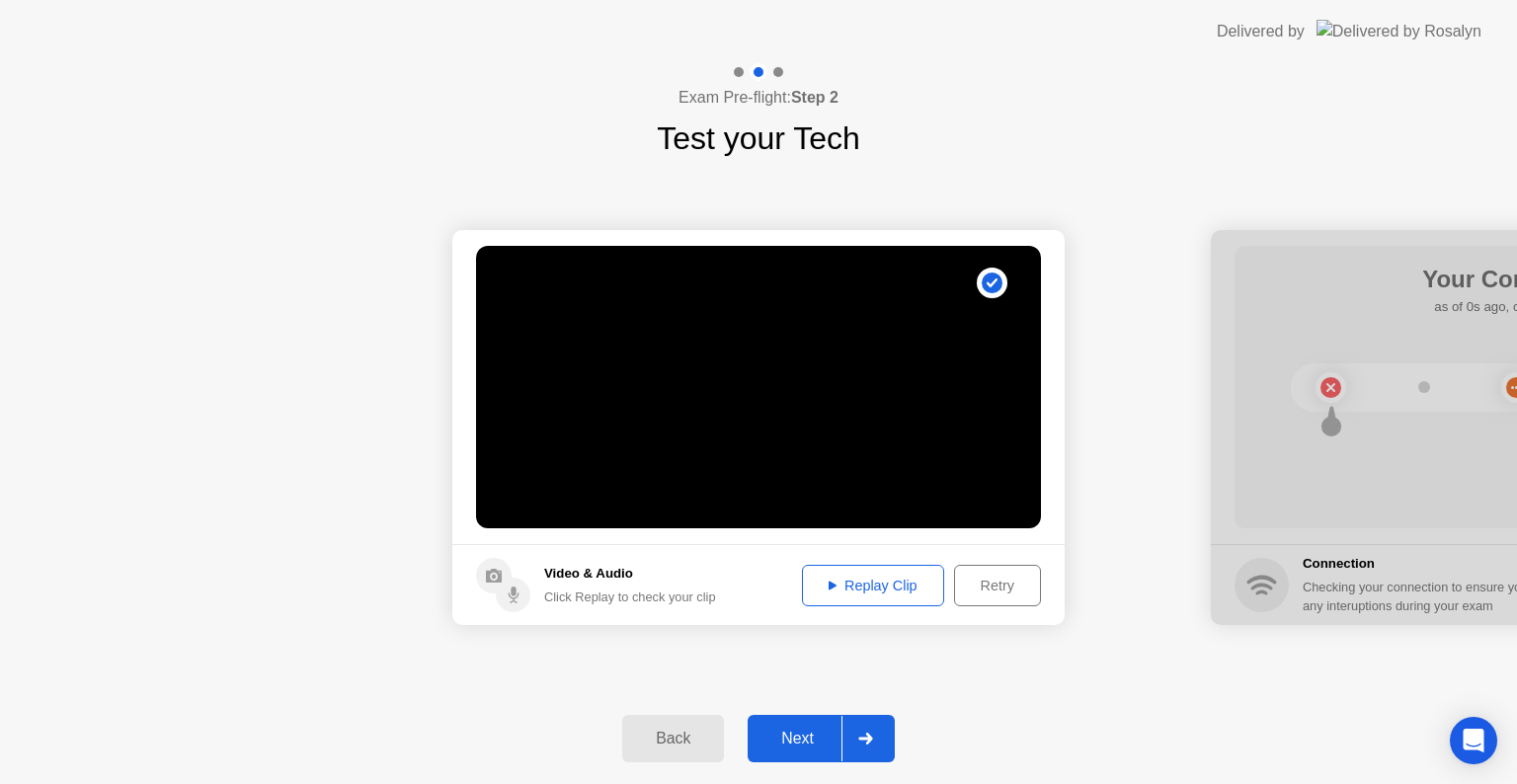 click on "Replay Clip" 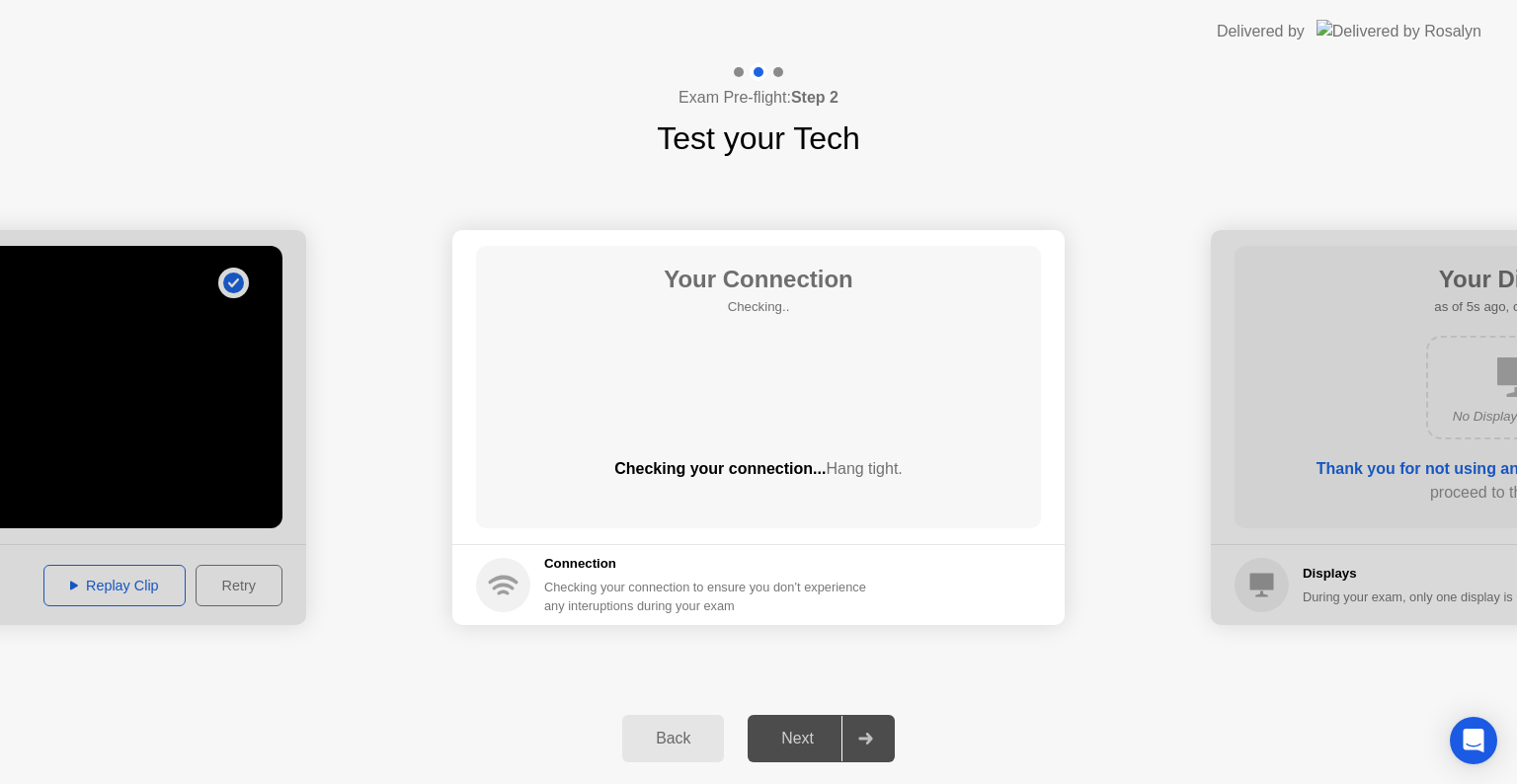 click on "Back Next" 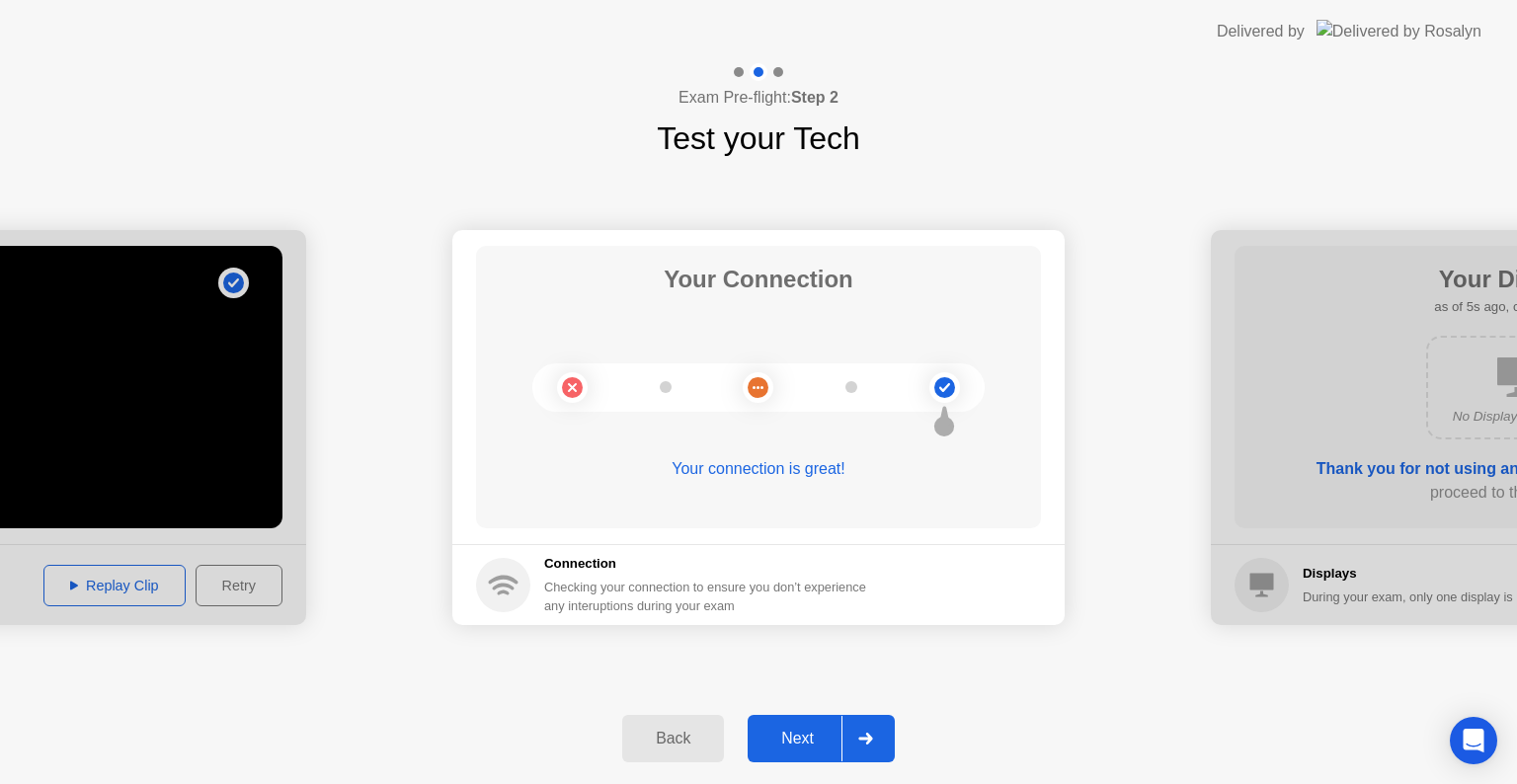 click on "**********" 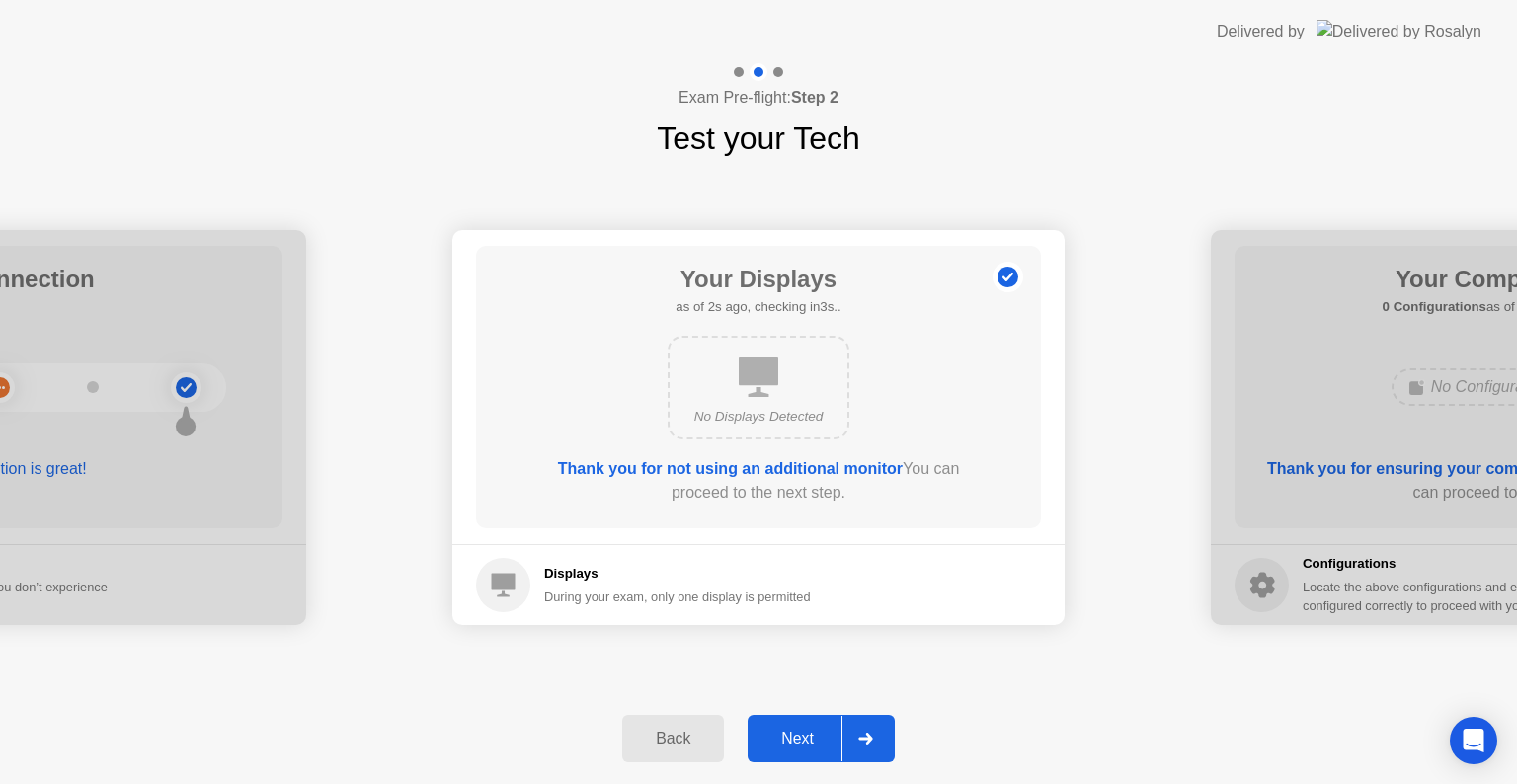 click on "Next" 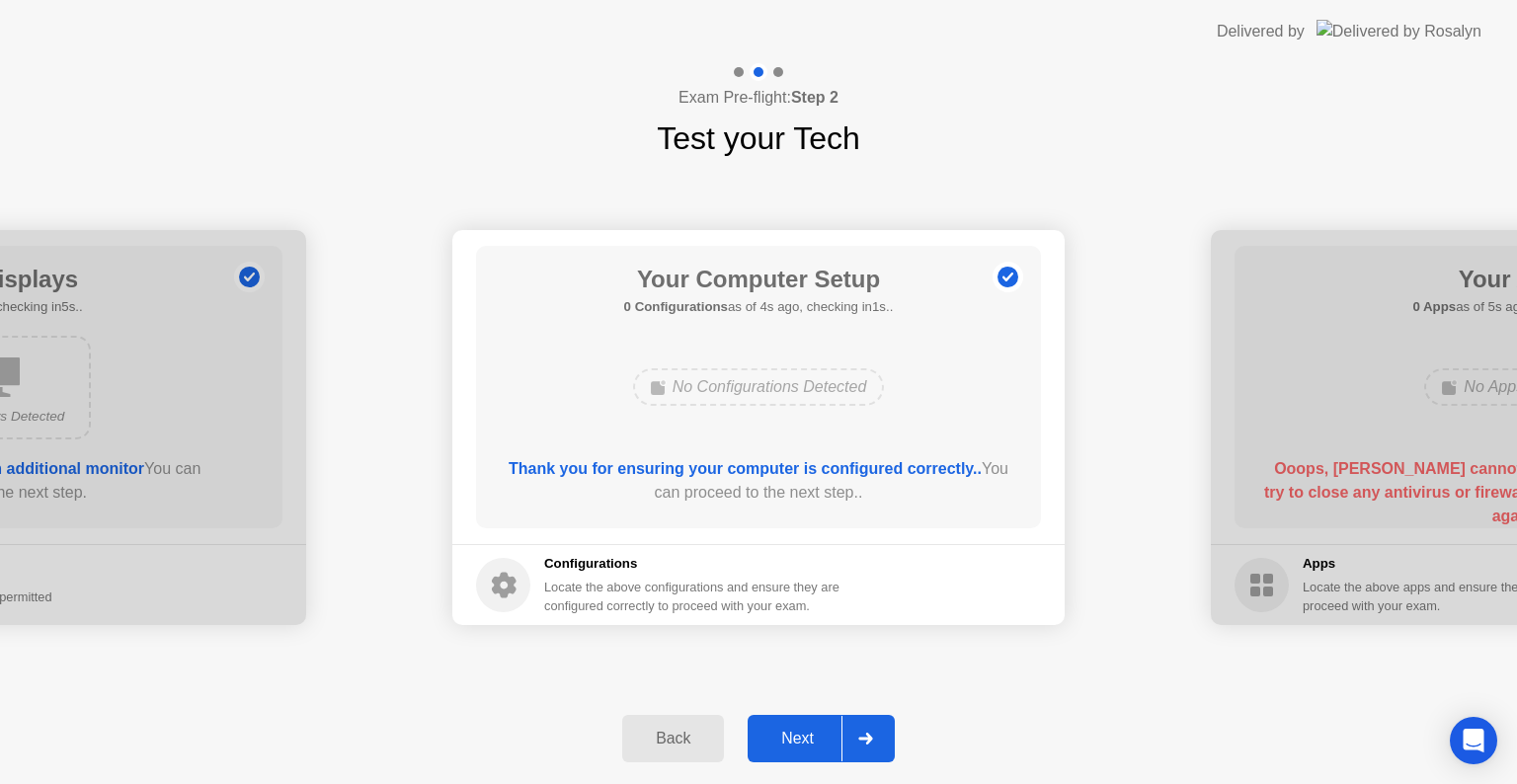 click on "Next" 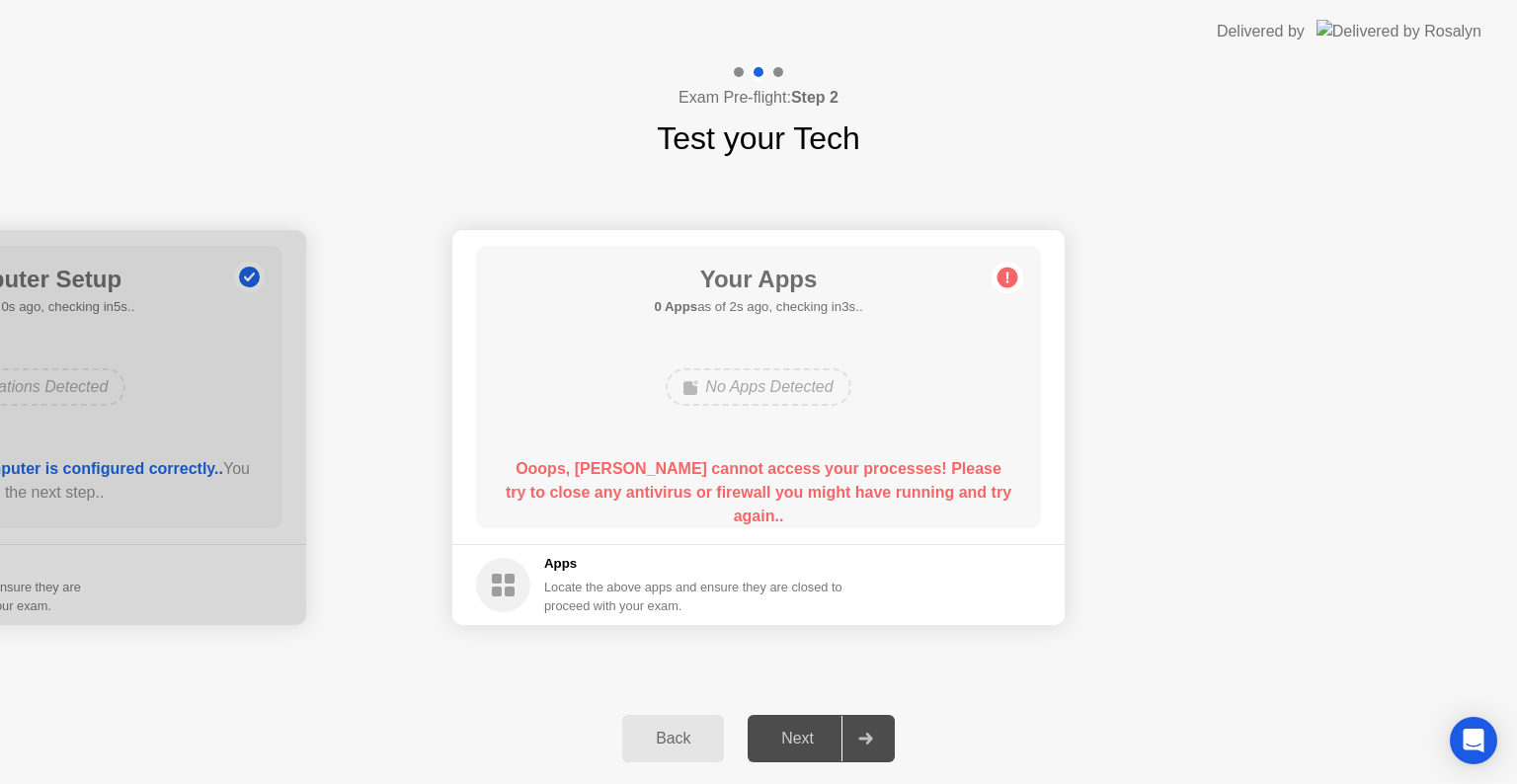 click 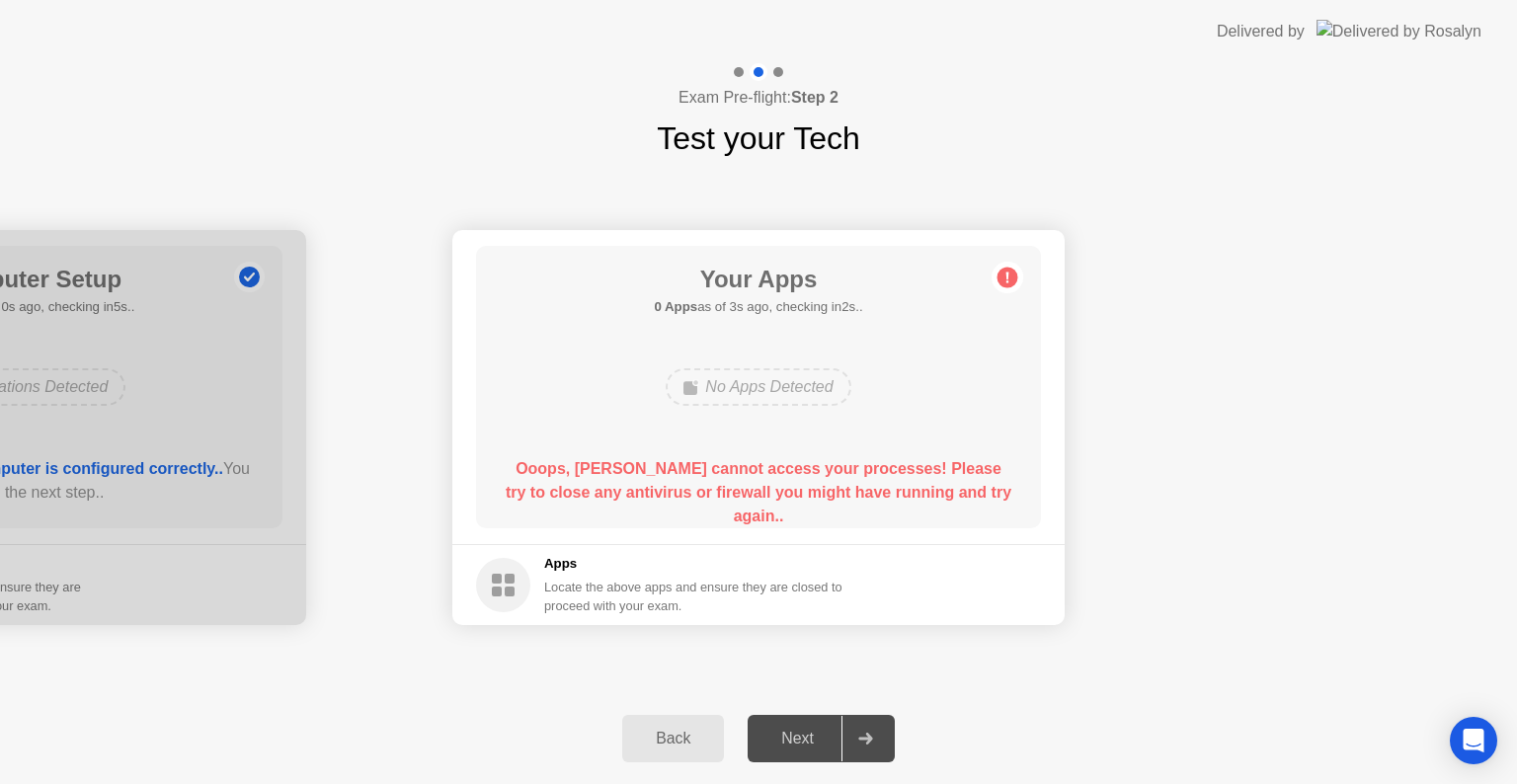 click on "Next" 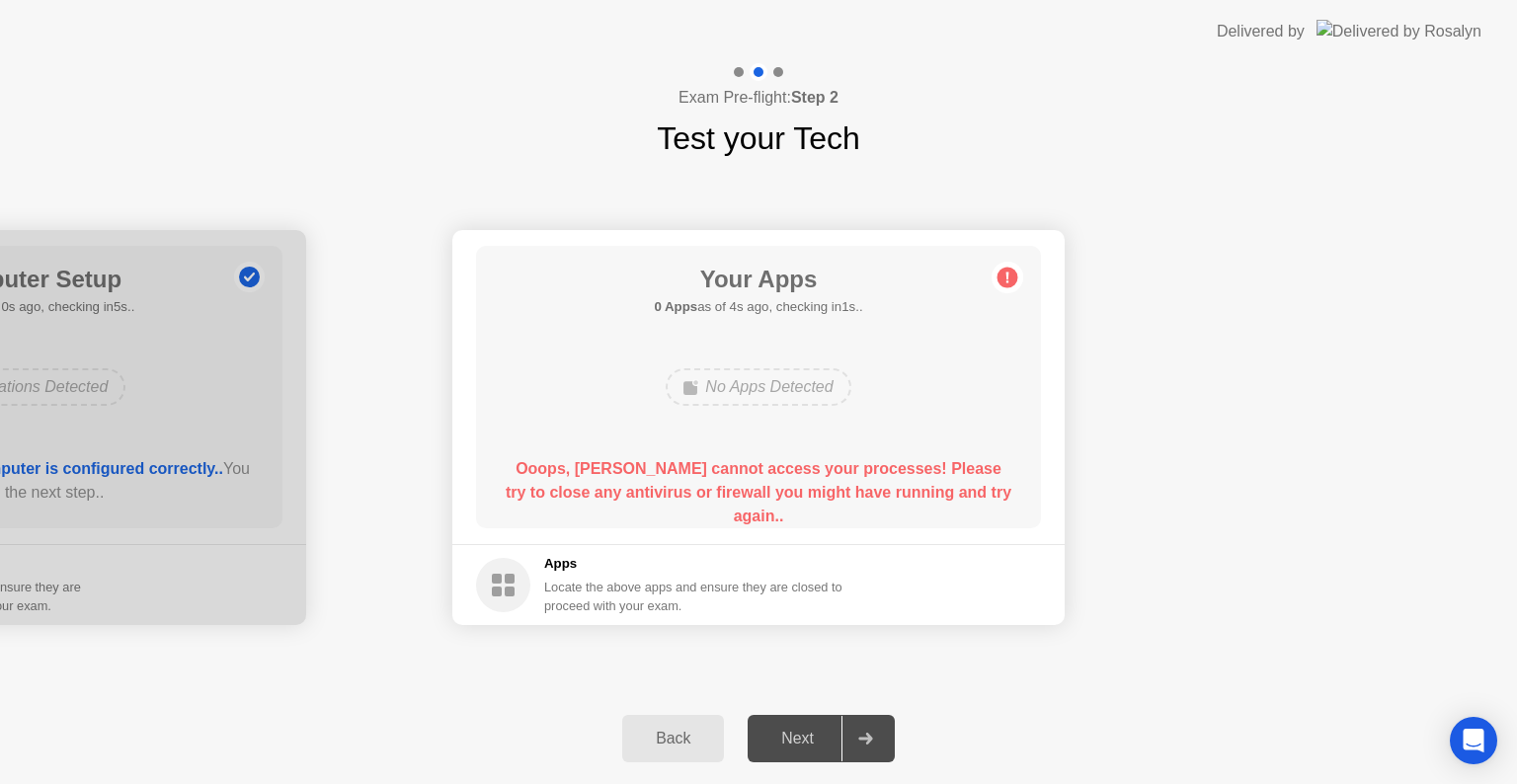 drag, startPoint x: 746, startPoint y: 397, endPoint x: 735, endPoint y: 404, distance: 13.038405 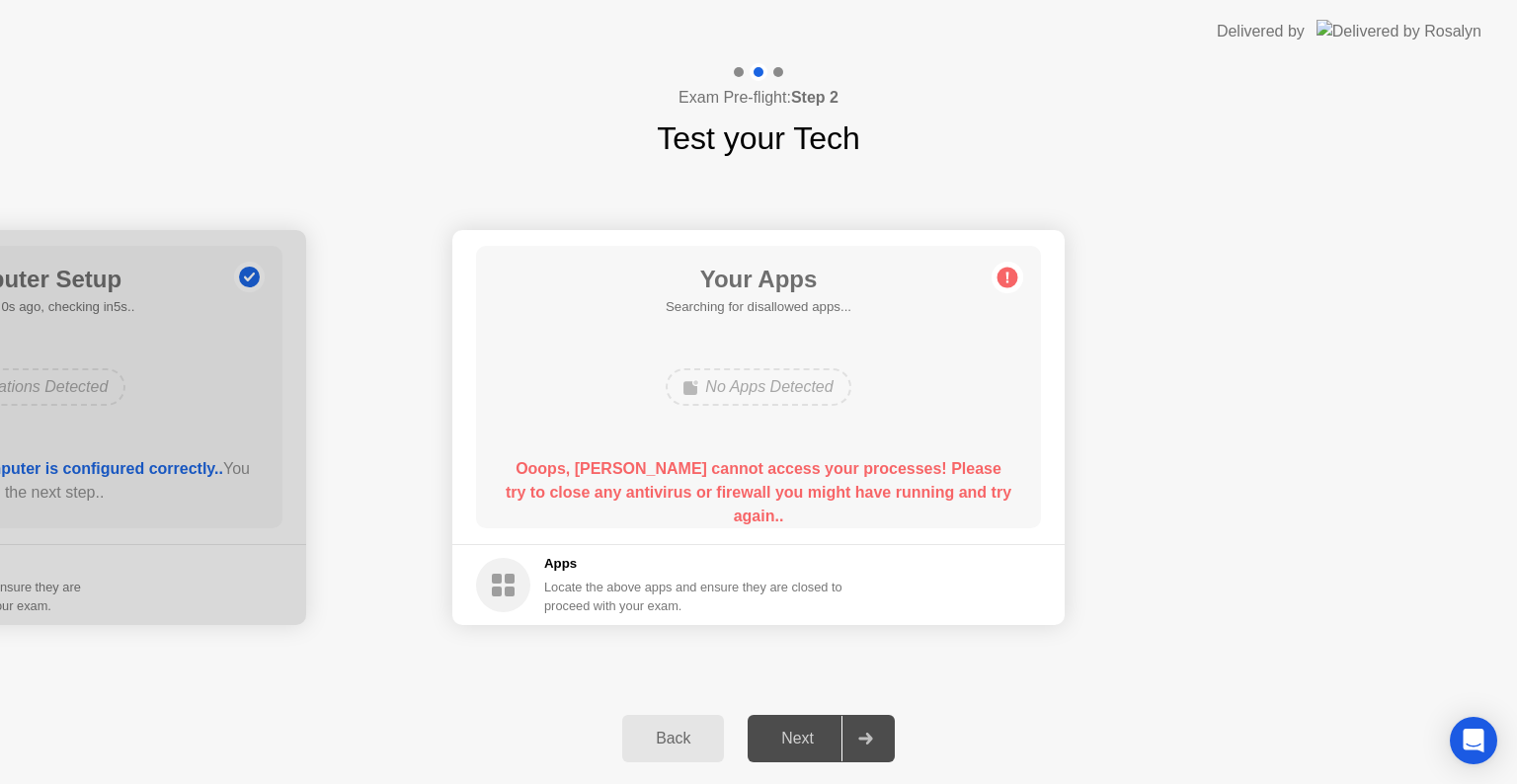 drag, startPoint x: 984, startPoint y: 273, endPoint x: 997, endPoint y: 300, distance: 29.966648 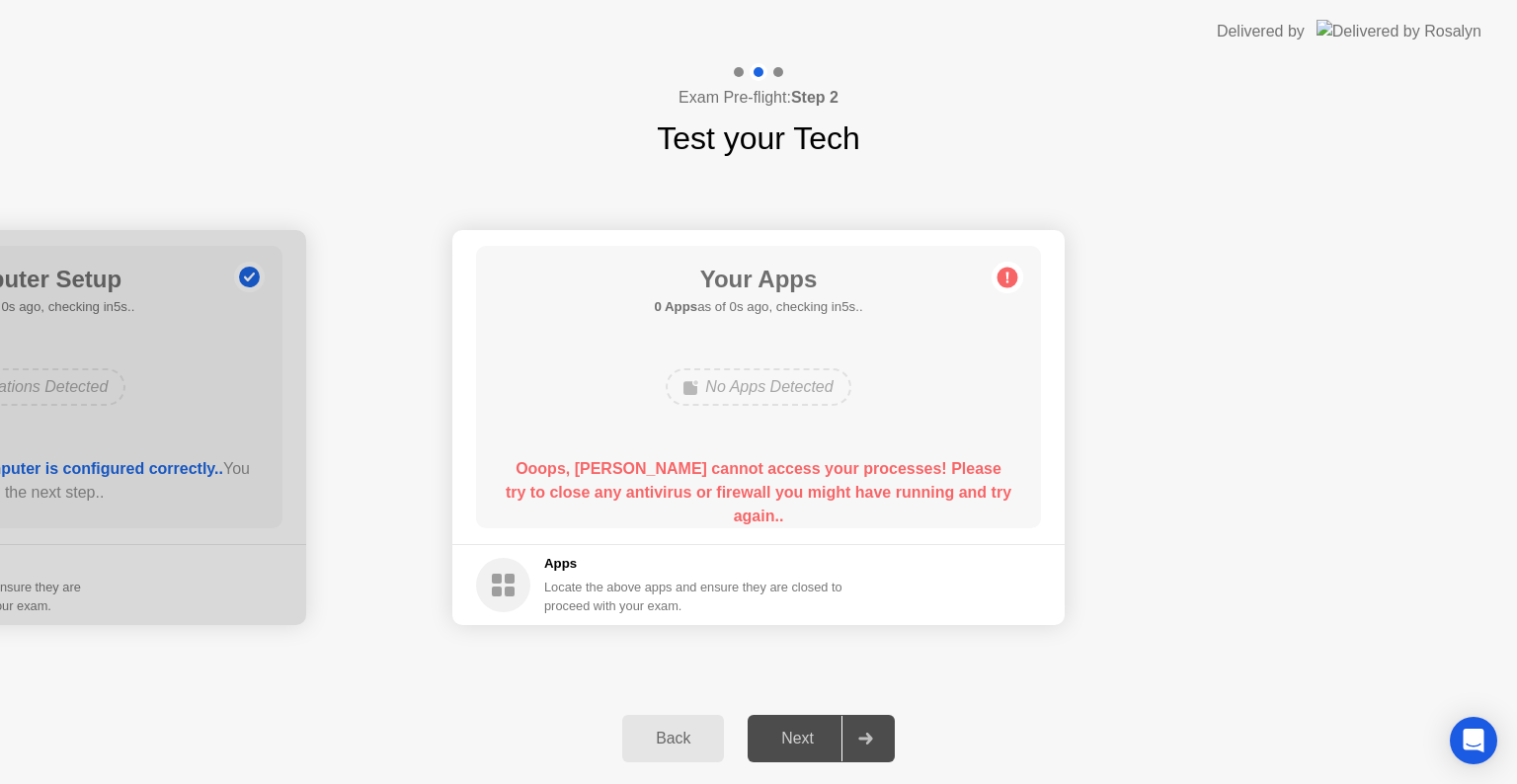 click 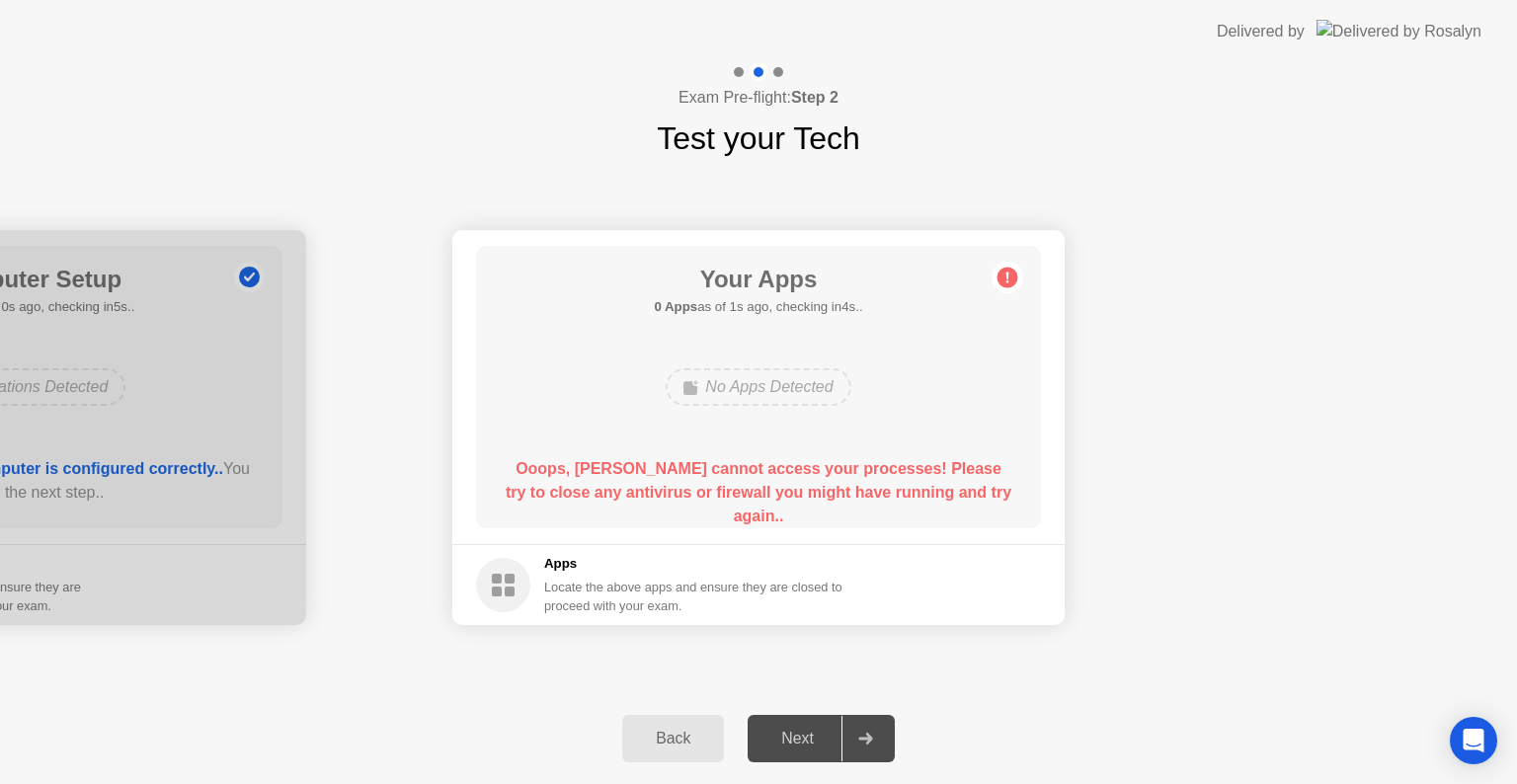 drag, startPoint x: 876, startPoint y: 570, endPoint x: 853, endPoint y: 695, distance: 127.09839 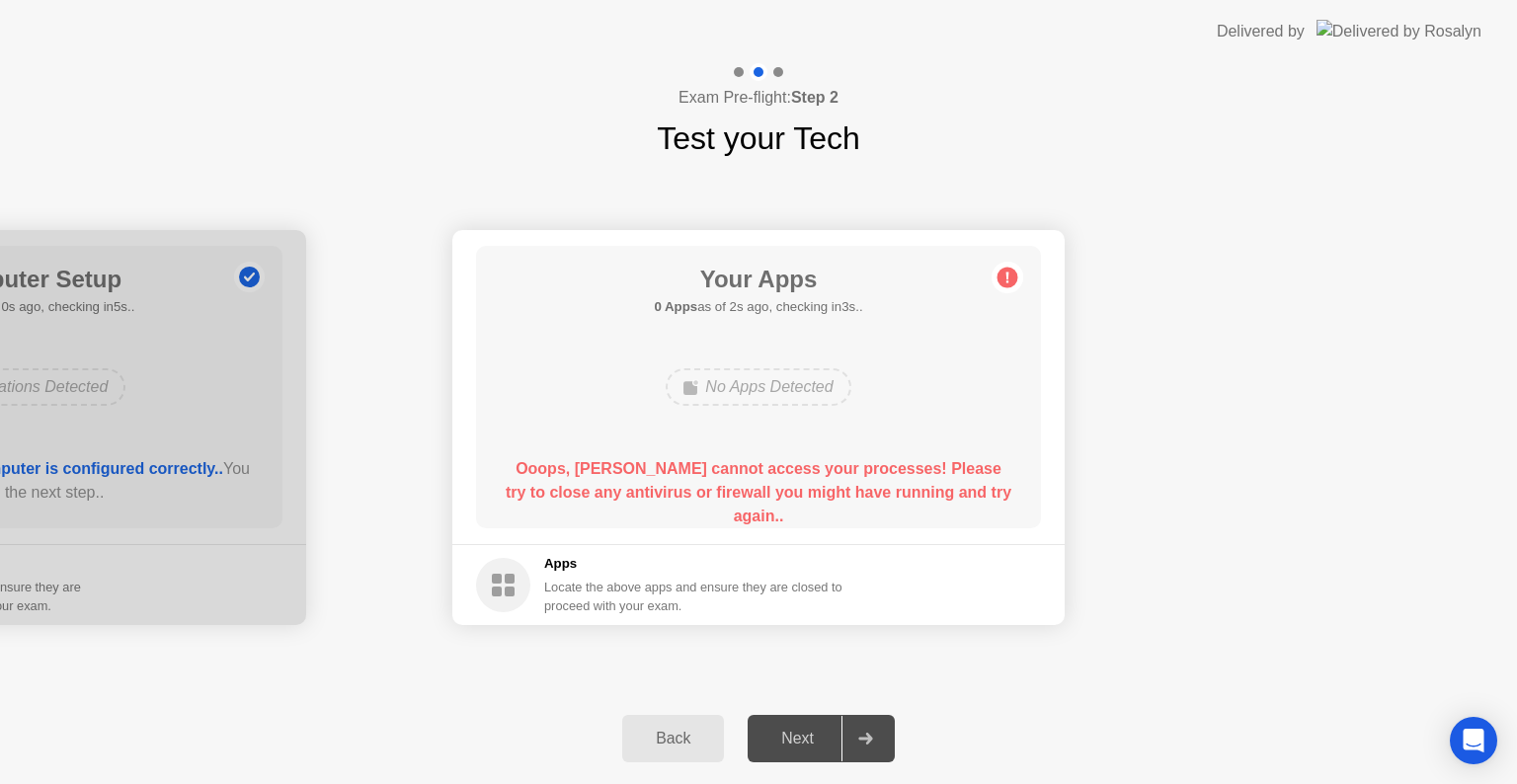 drag, startPoint x: 853, startPoint y: 701, endPoint x: 829, endPoint y: 746, distance: 51 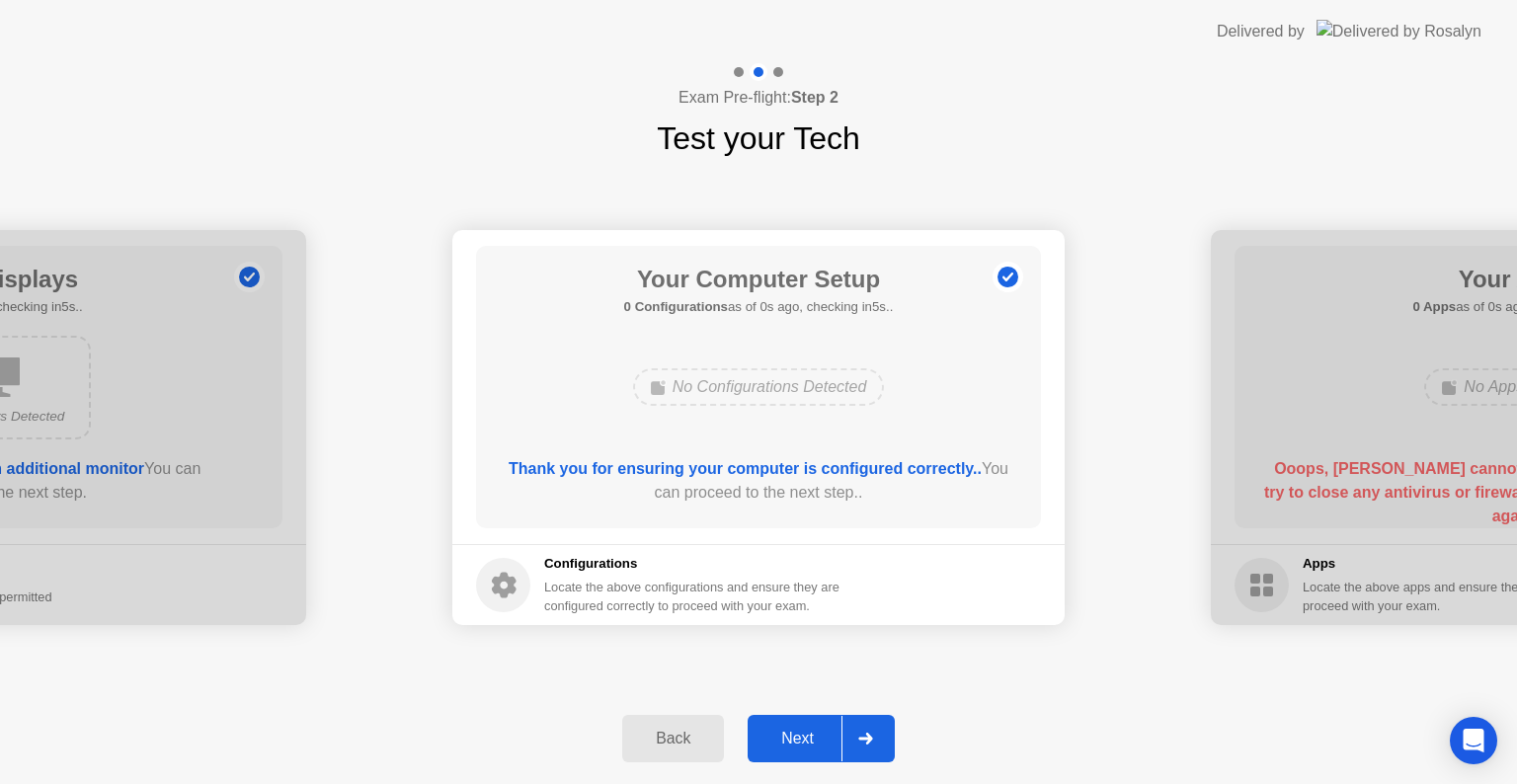 click 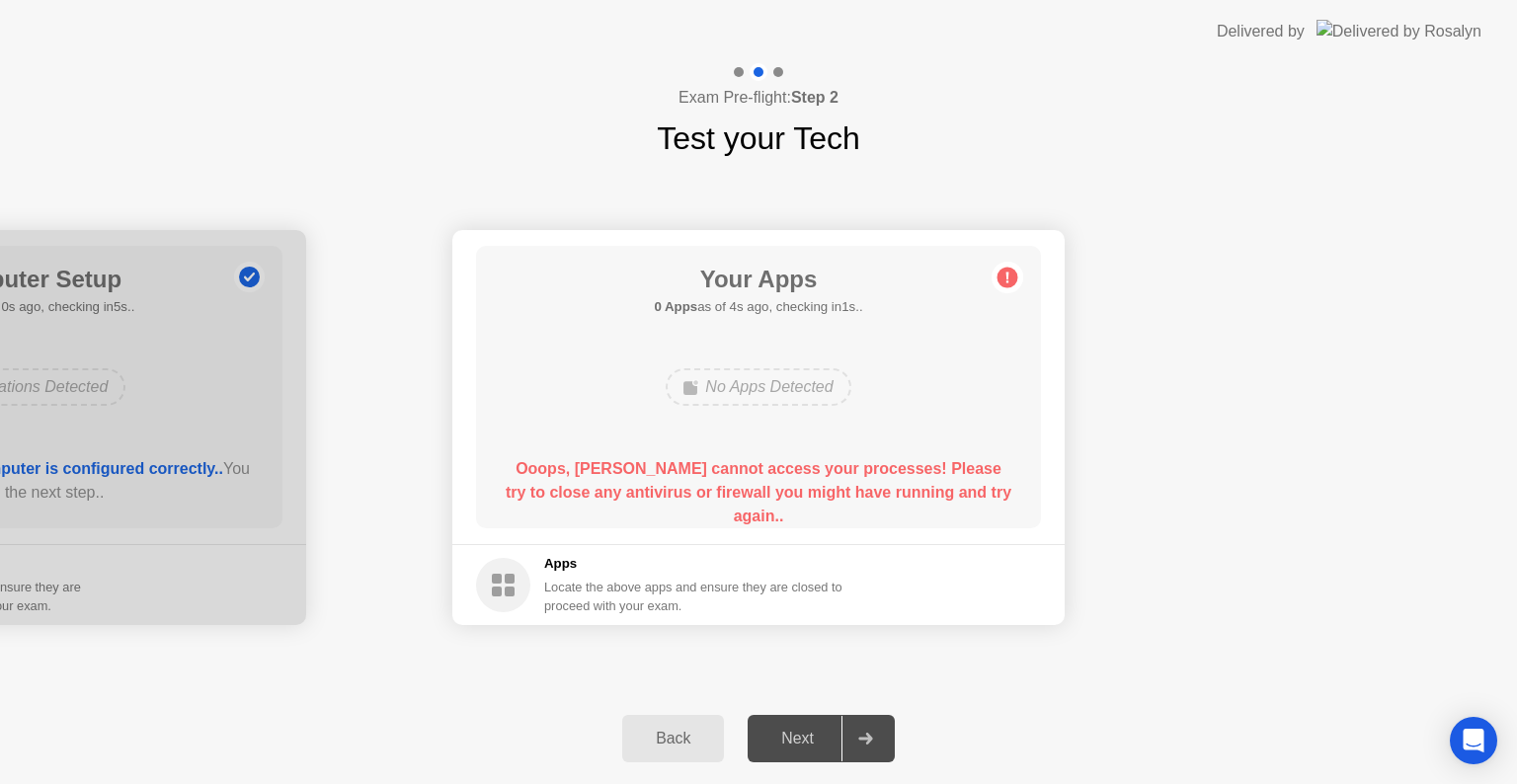 click on "**********" 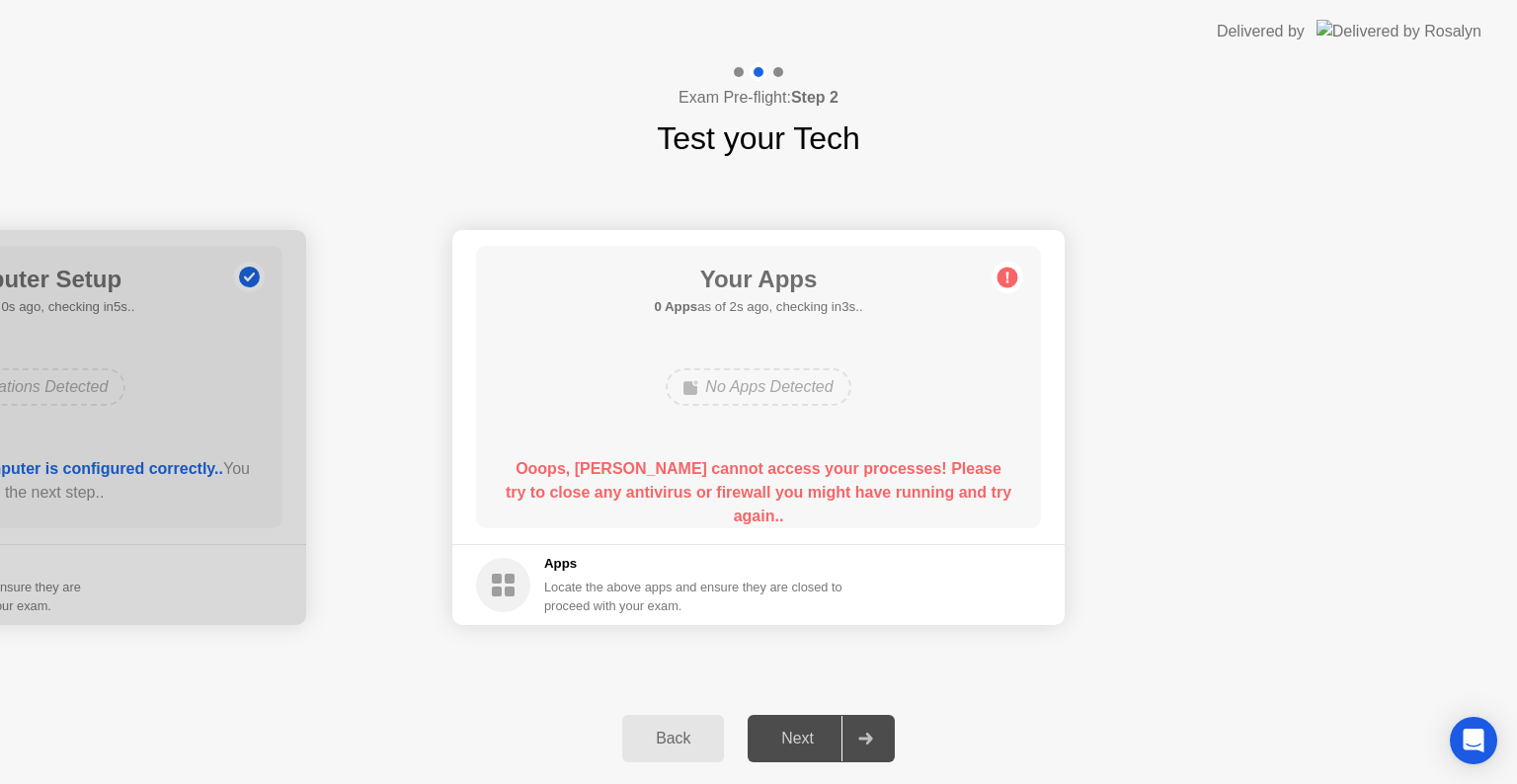 click on "**********" 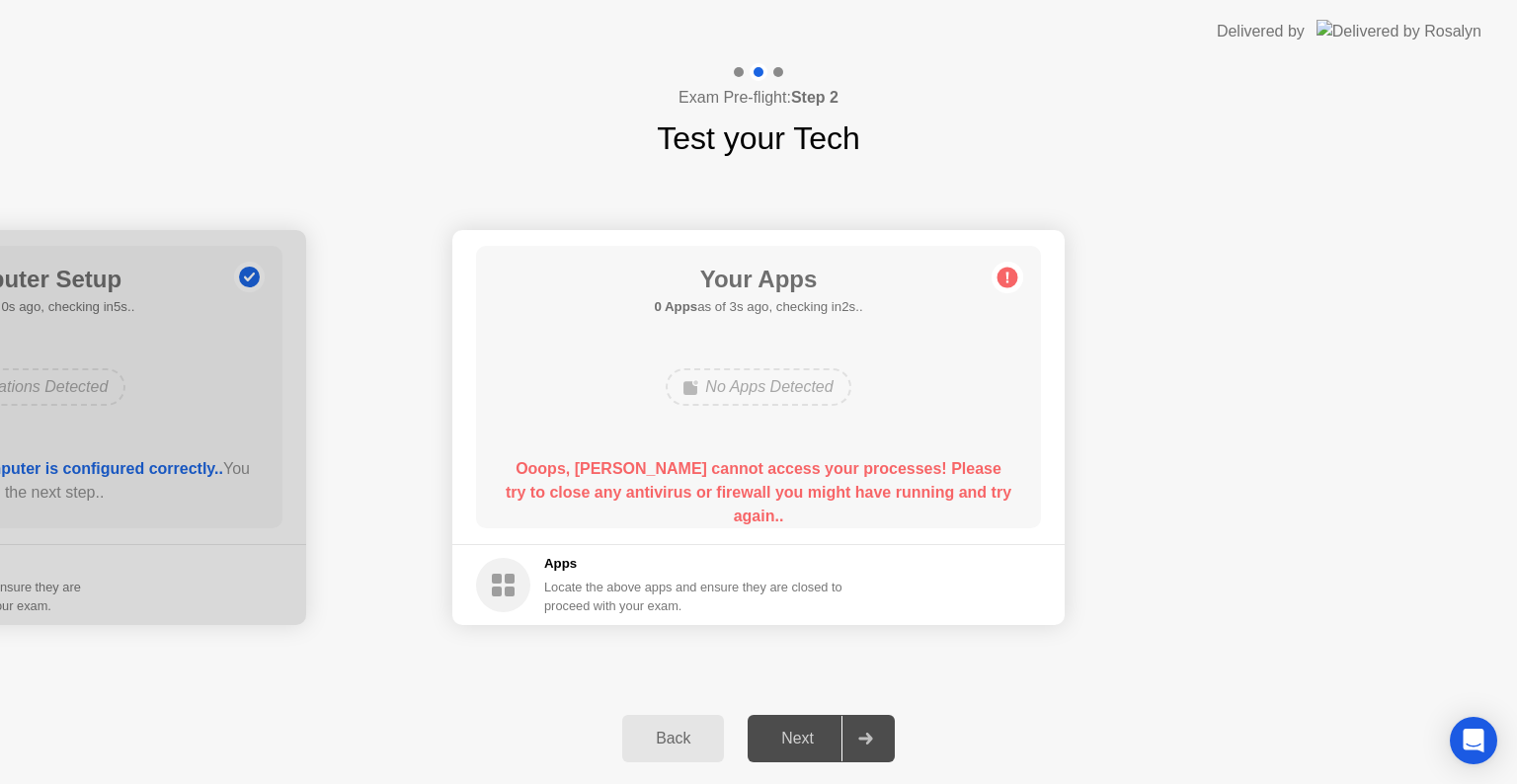 click on "Your Apps 0 Apps  as of 3s ago, checking in2s..  No Apps Detected  Ooops, [PERSON_NAME] cannot access your processes! Please try to close any antivirus or firewall you might have running and try again.." 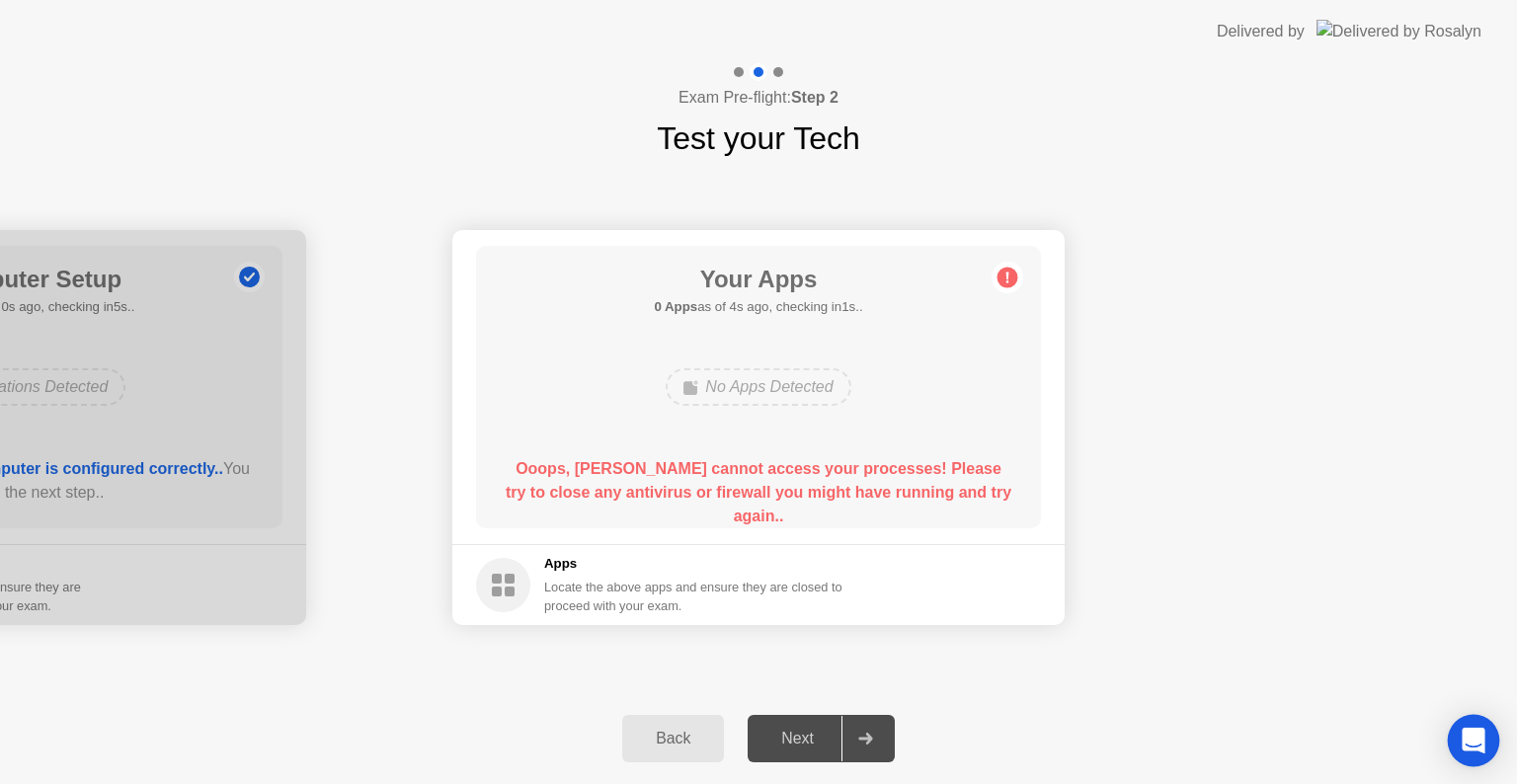 click 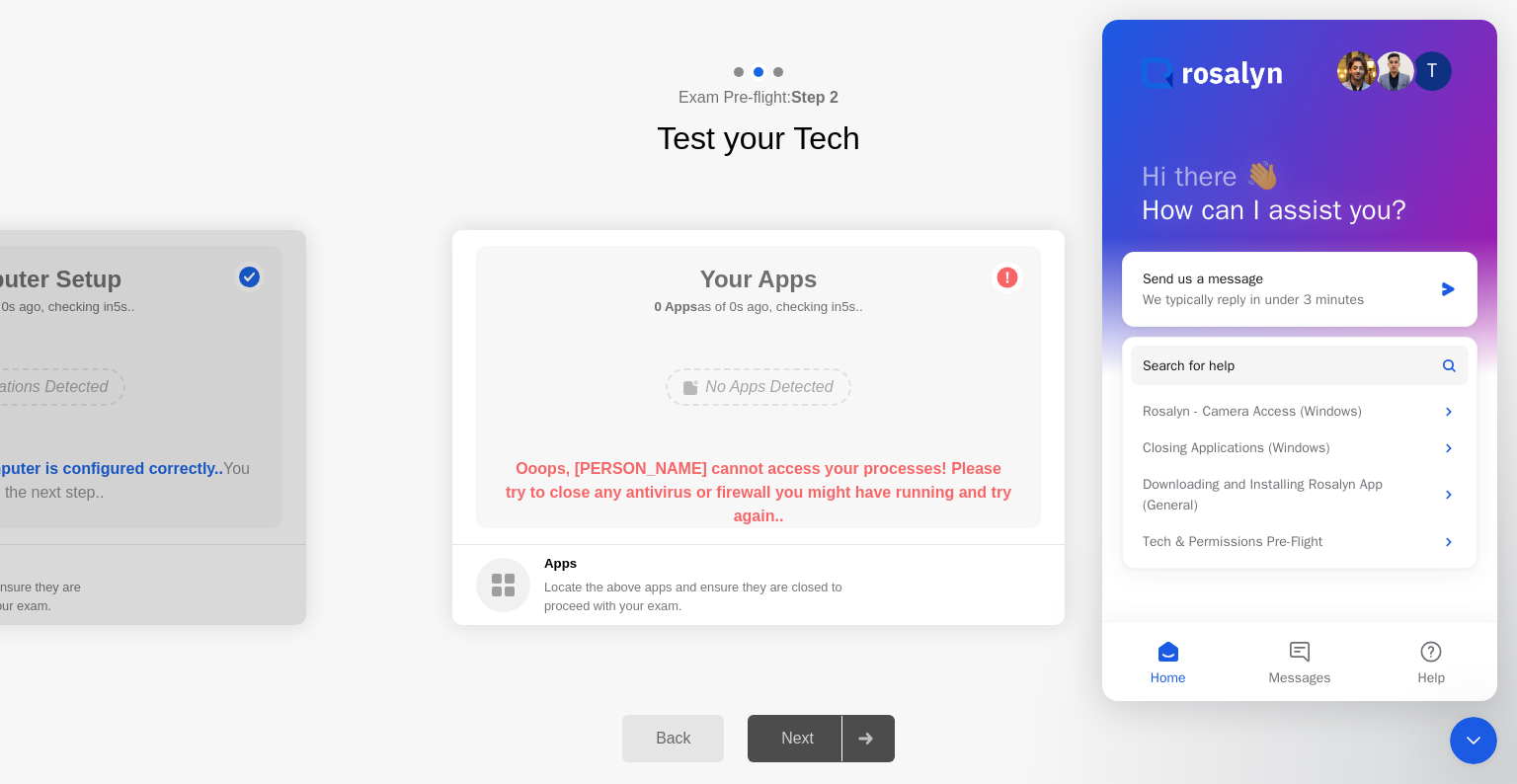 scroll, scrollTop: 0, scrollLeft: 0, axis: both 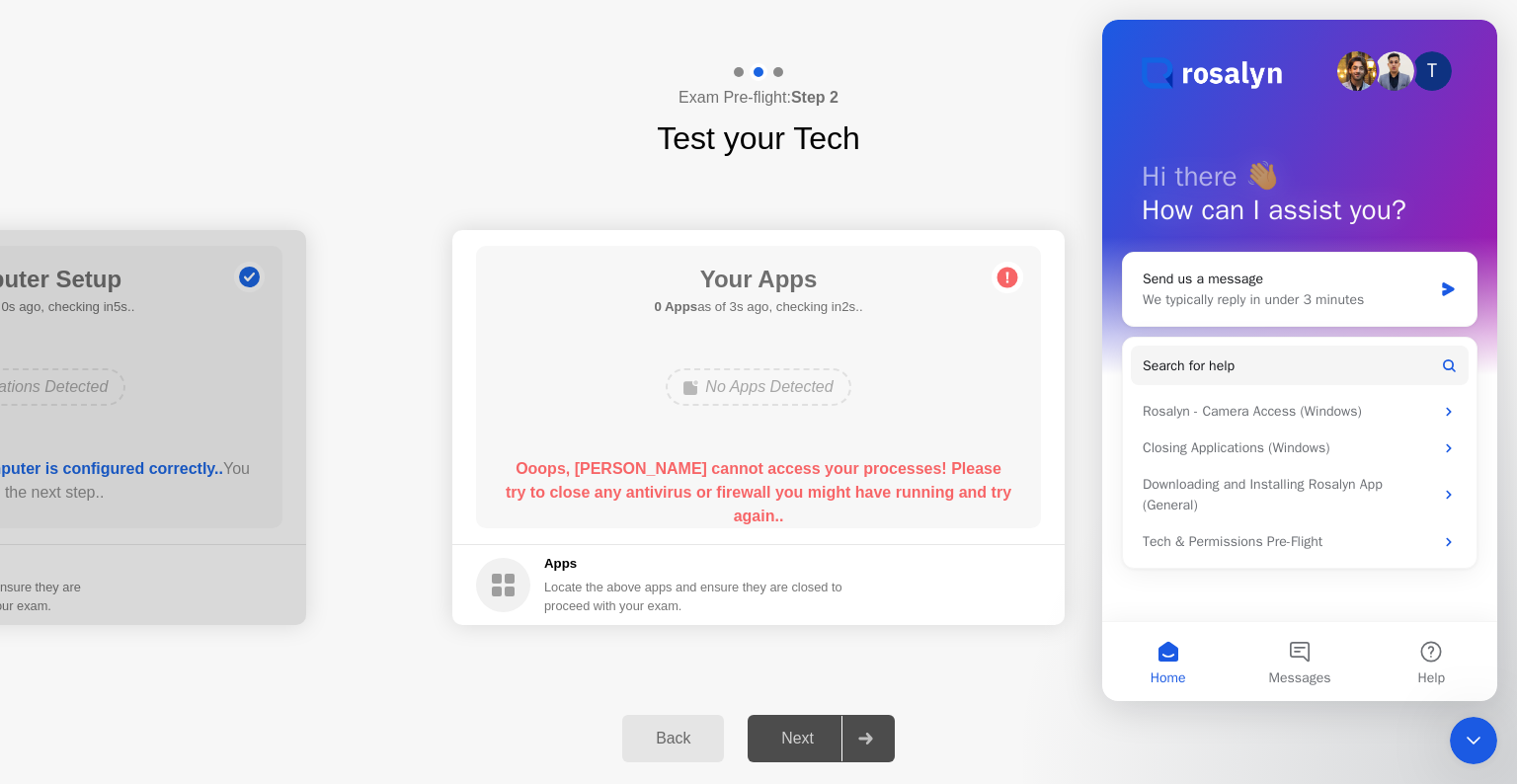 click on "Your Apps 0 Apps  as of 3s ago, checking in2s..  No Apps Detected  Ooops, [PERSON_NAME] cannot access your processes! Please try to close any antivirus or firewall you might have running and try again.." 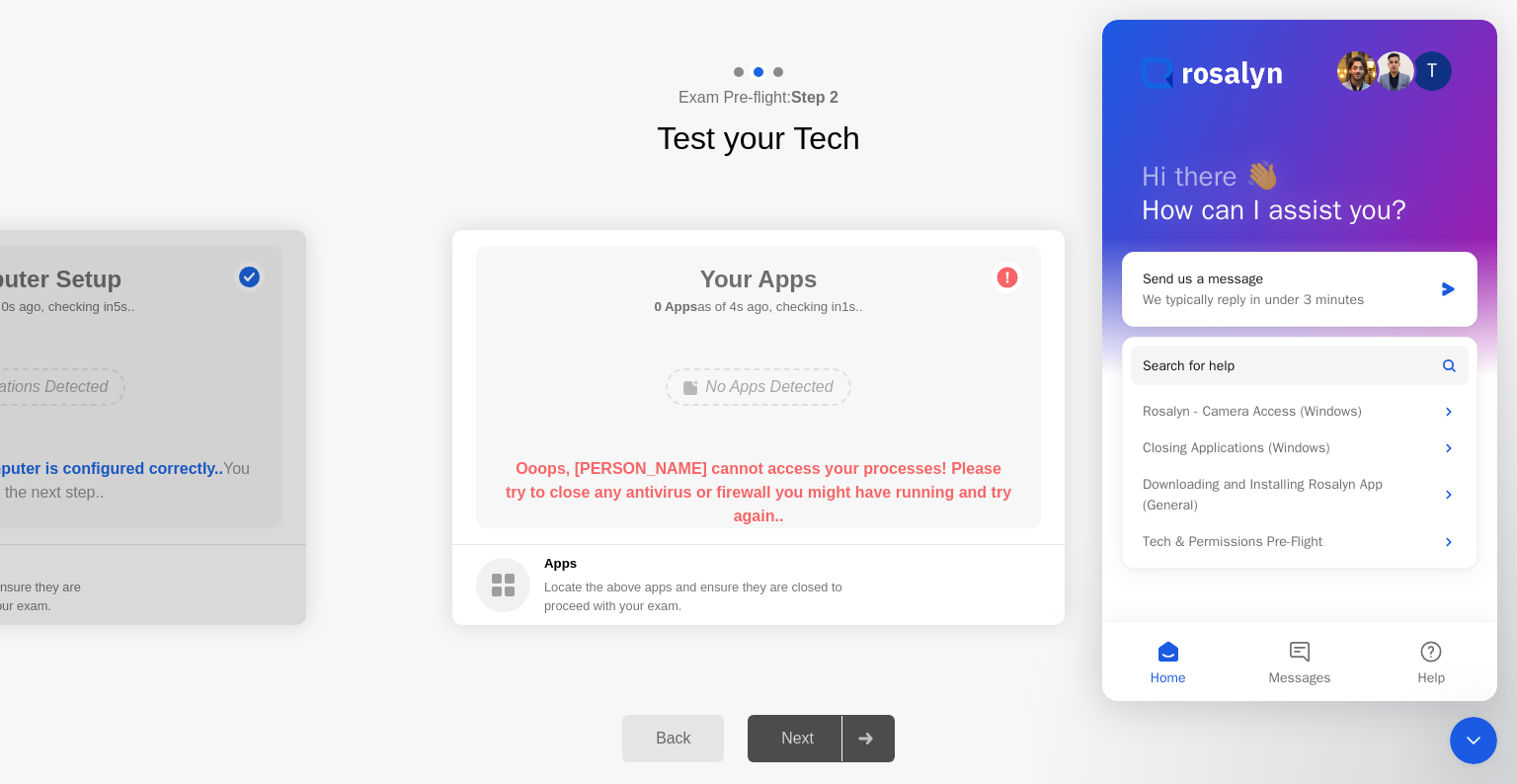click on "Your Apps 0 Apps  as of 4s ago, checking in1s..  No Apps Detected  Ooops, [PERSON_NAME] cannot access your processes! Please try to close any antivirus or firewall you might have running and try again.." 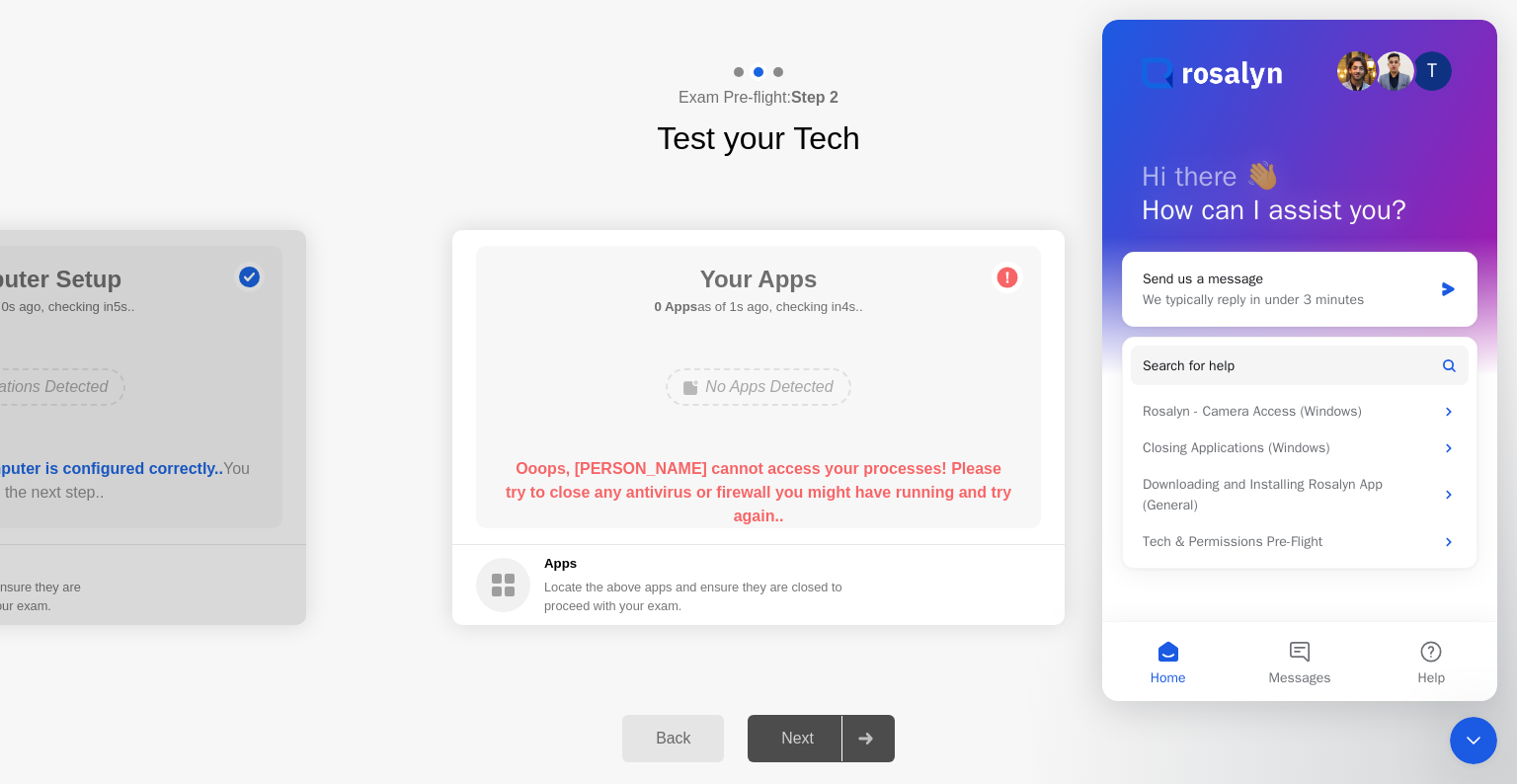 click on "**********" 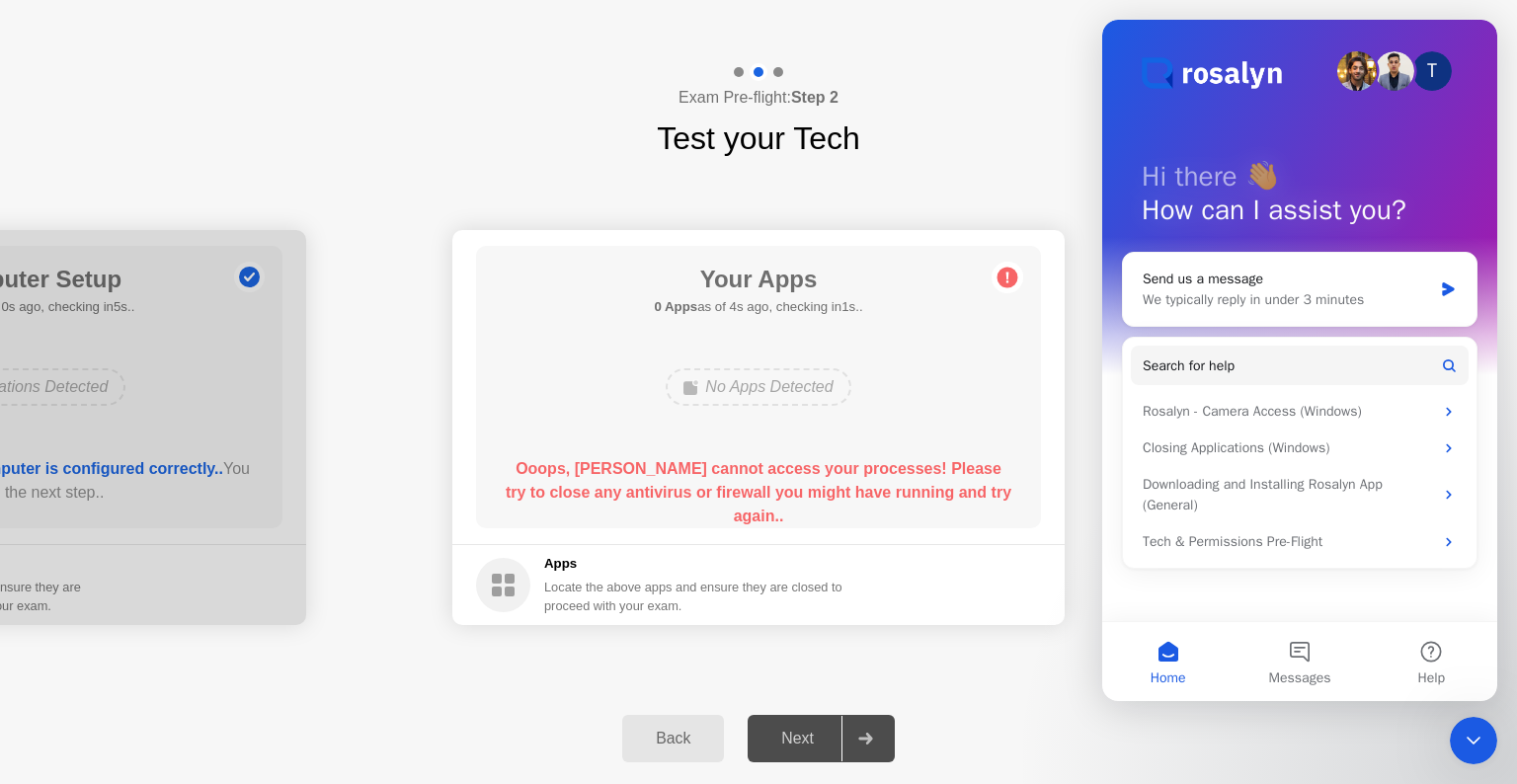 click on "**********" 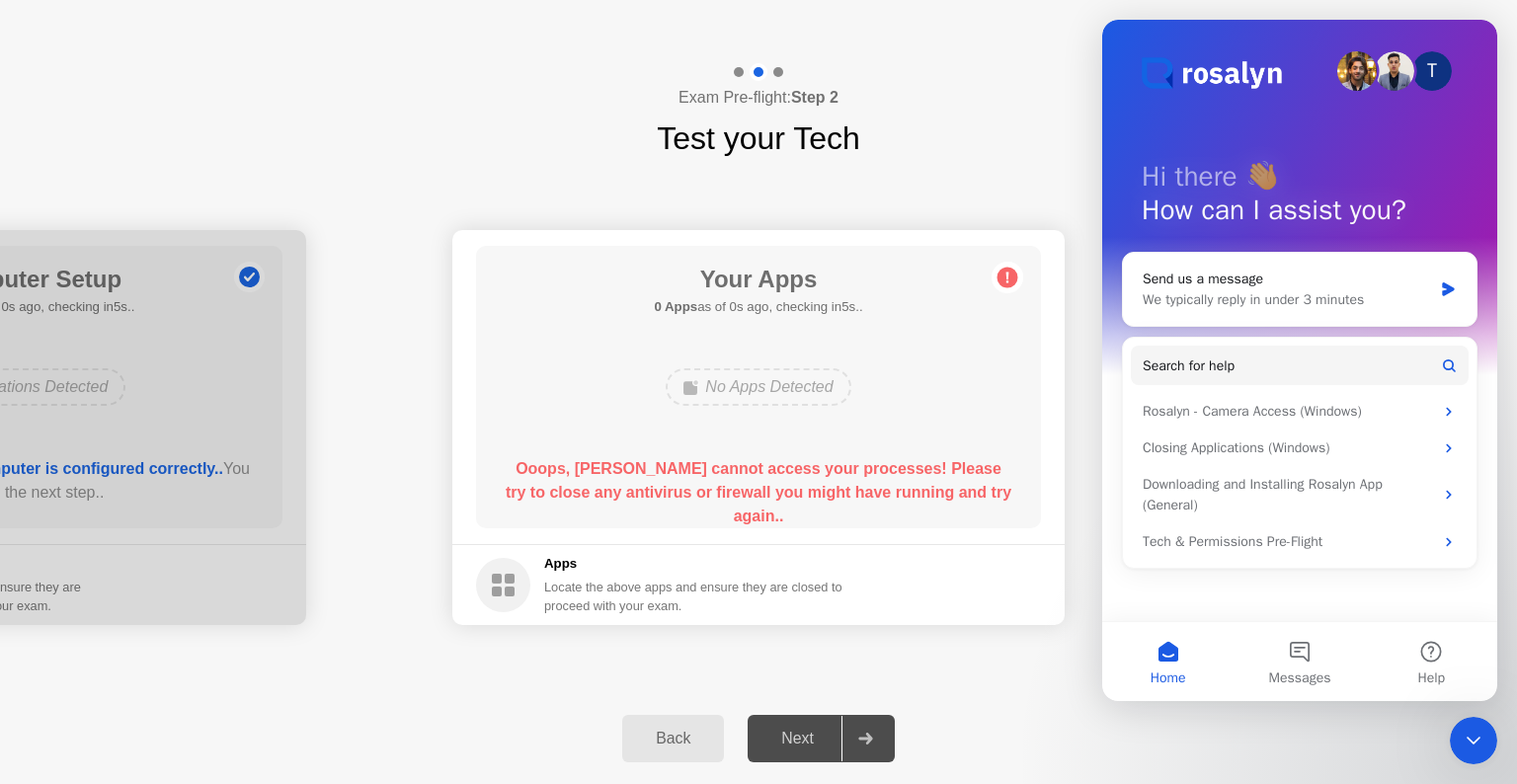 click on "No Apps Detected" 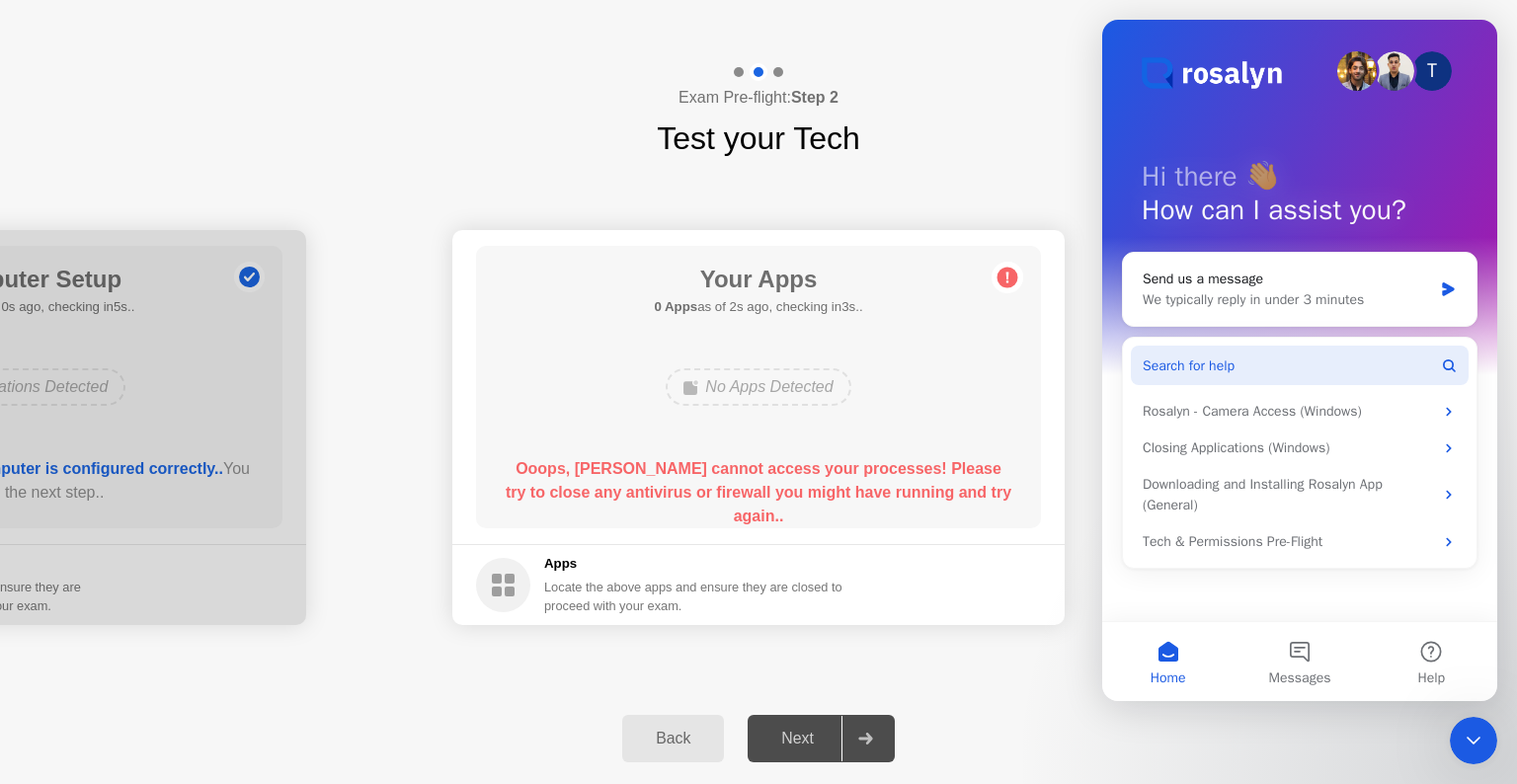 click on "Search for help" at bounding box center (1300, 365) 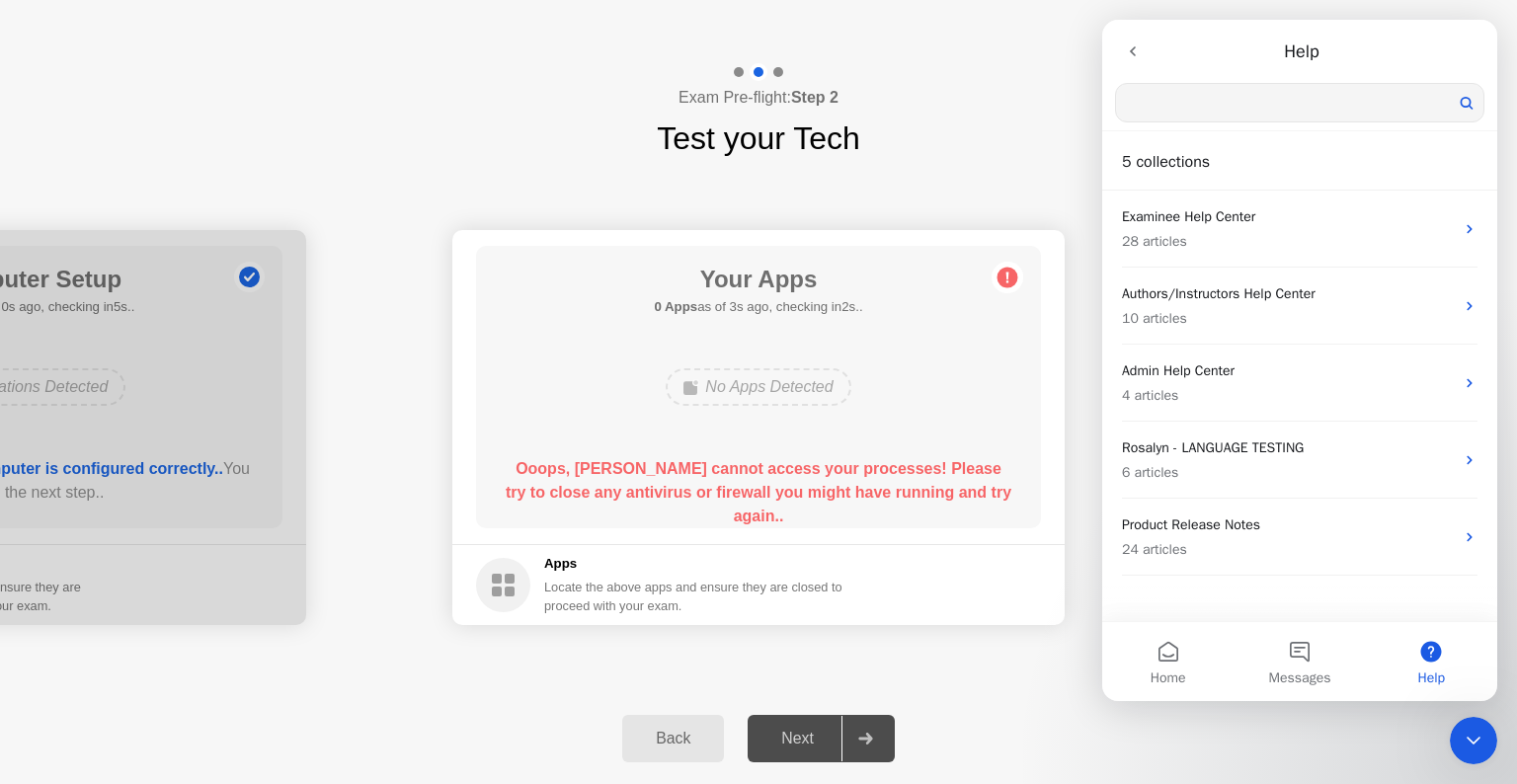 scroll, scrollTop: 0, scrollLeft: 0, axis: both 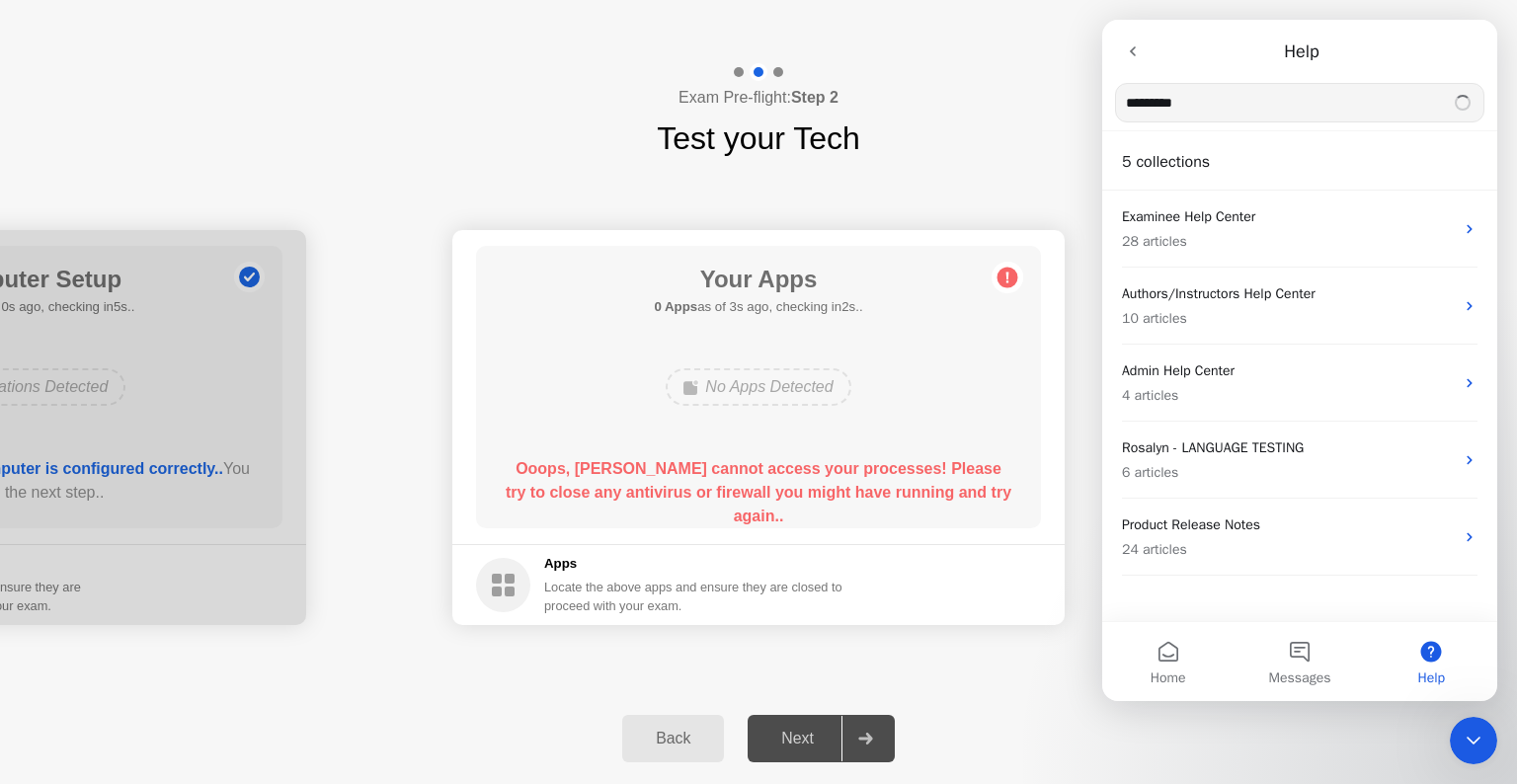 type on "*********" 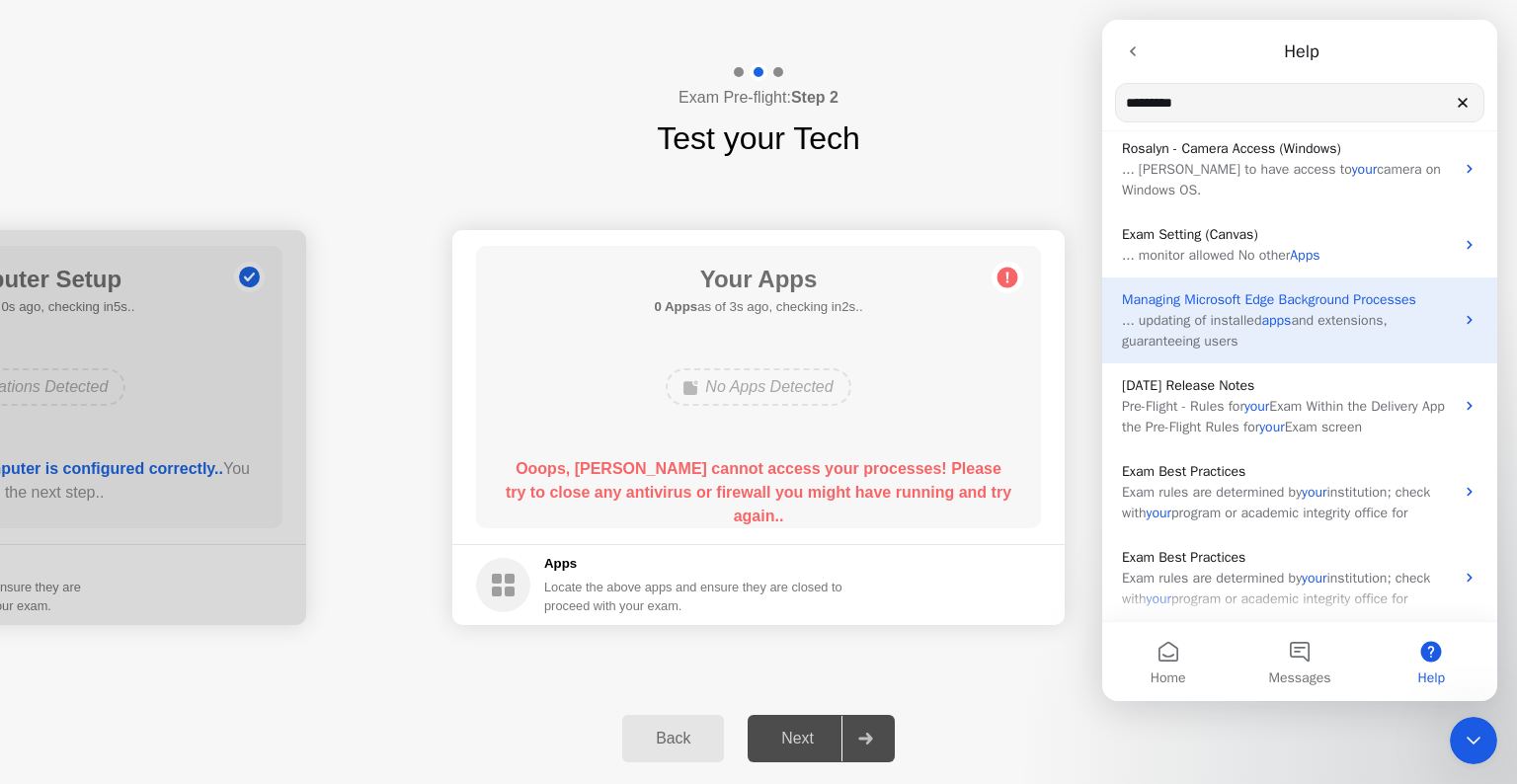 scroll, scrollTop: 0, scrollLeft: 0, axis: both 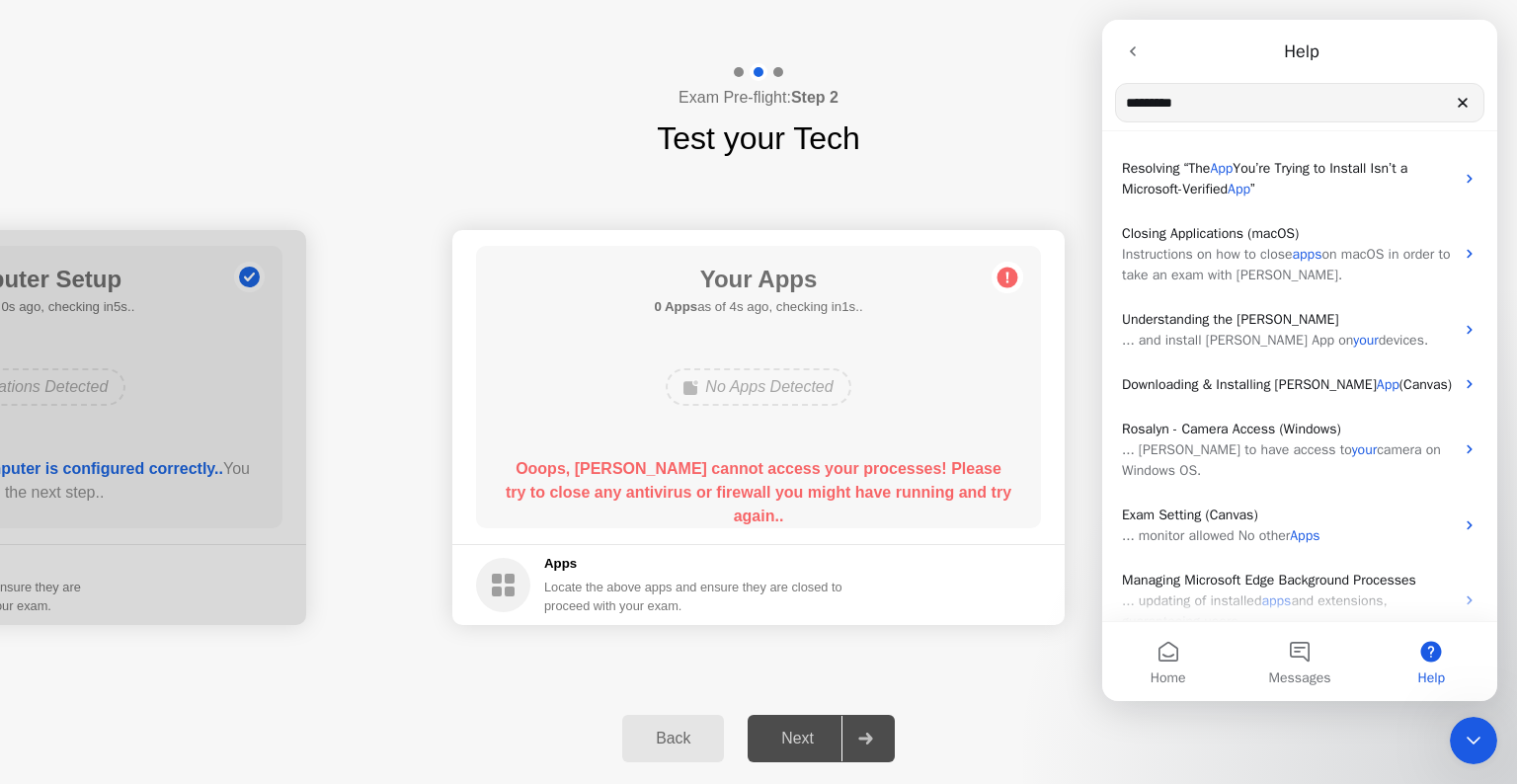 click on "*********" at bounding box center (1300, 103) 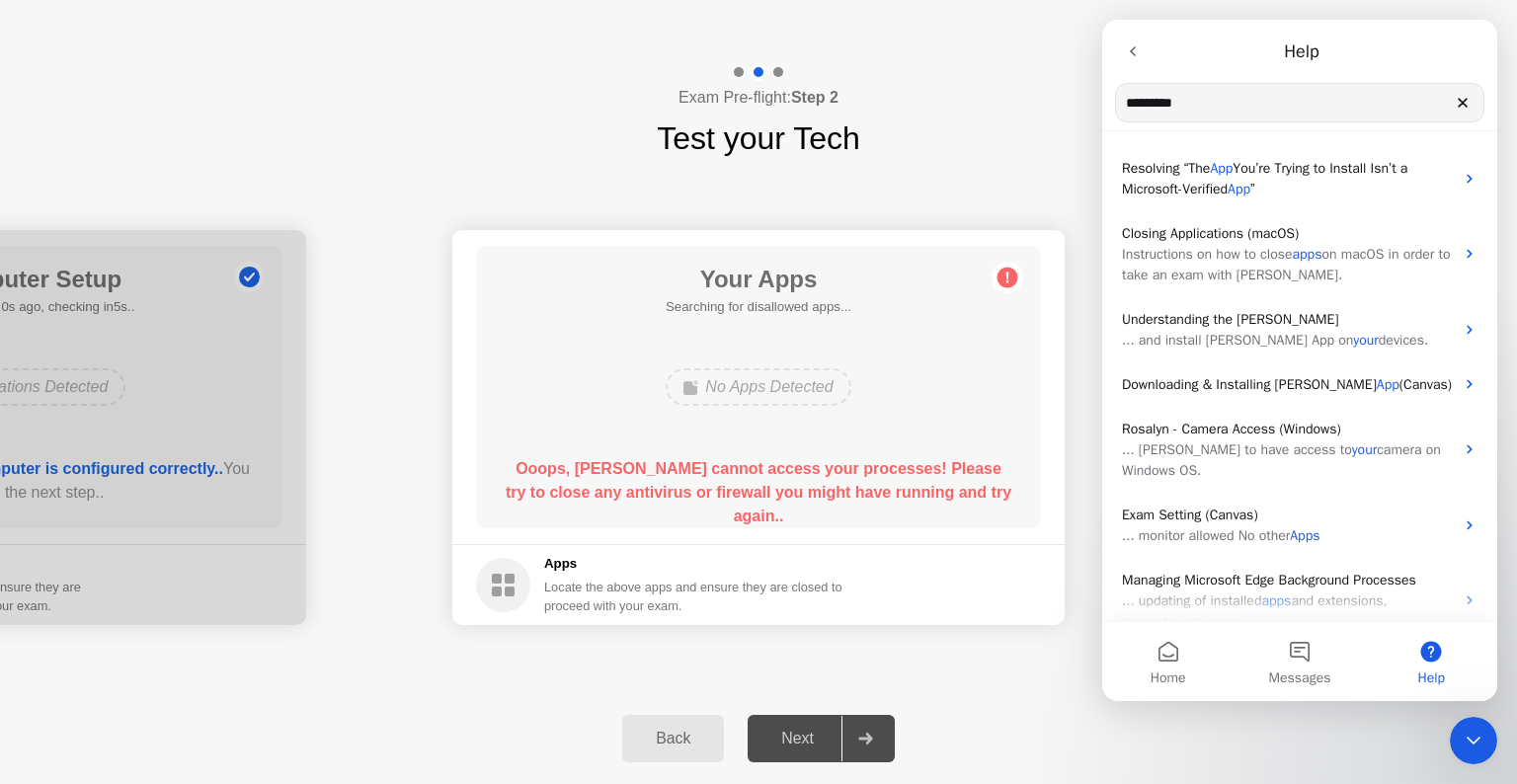 click on "*********" at bounding box center [1300, 103] 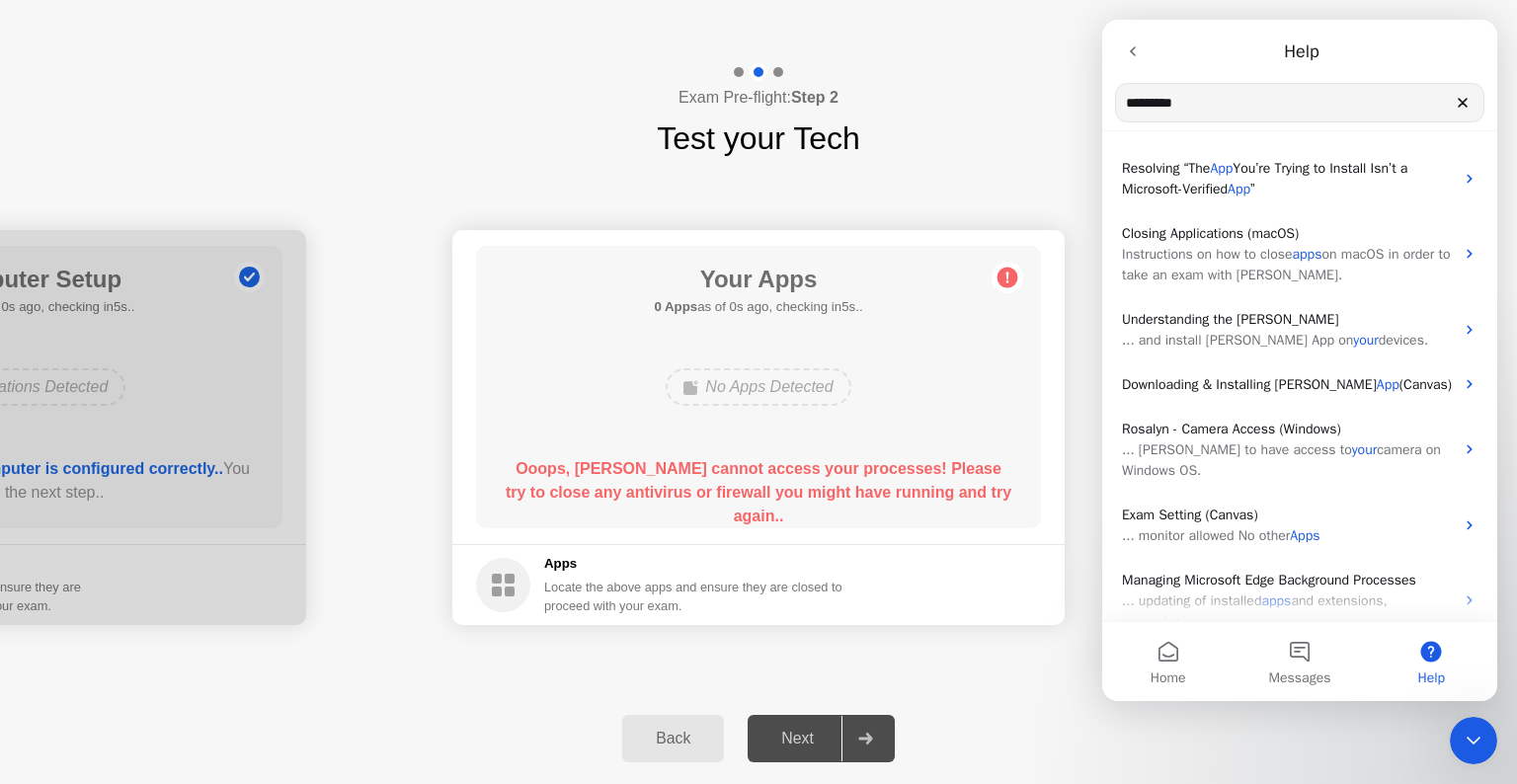 click 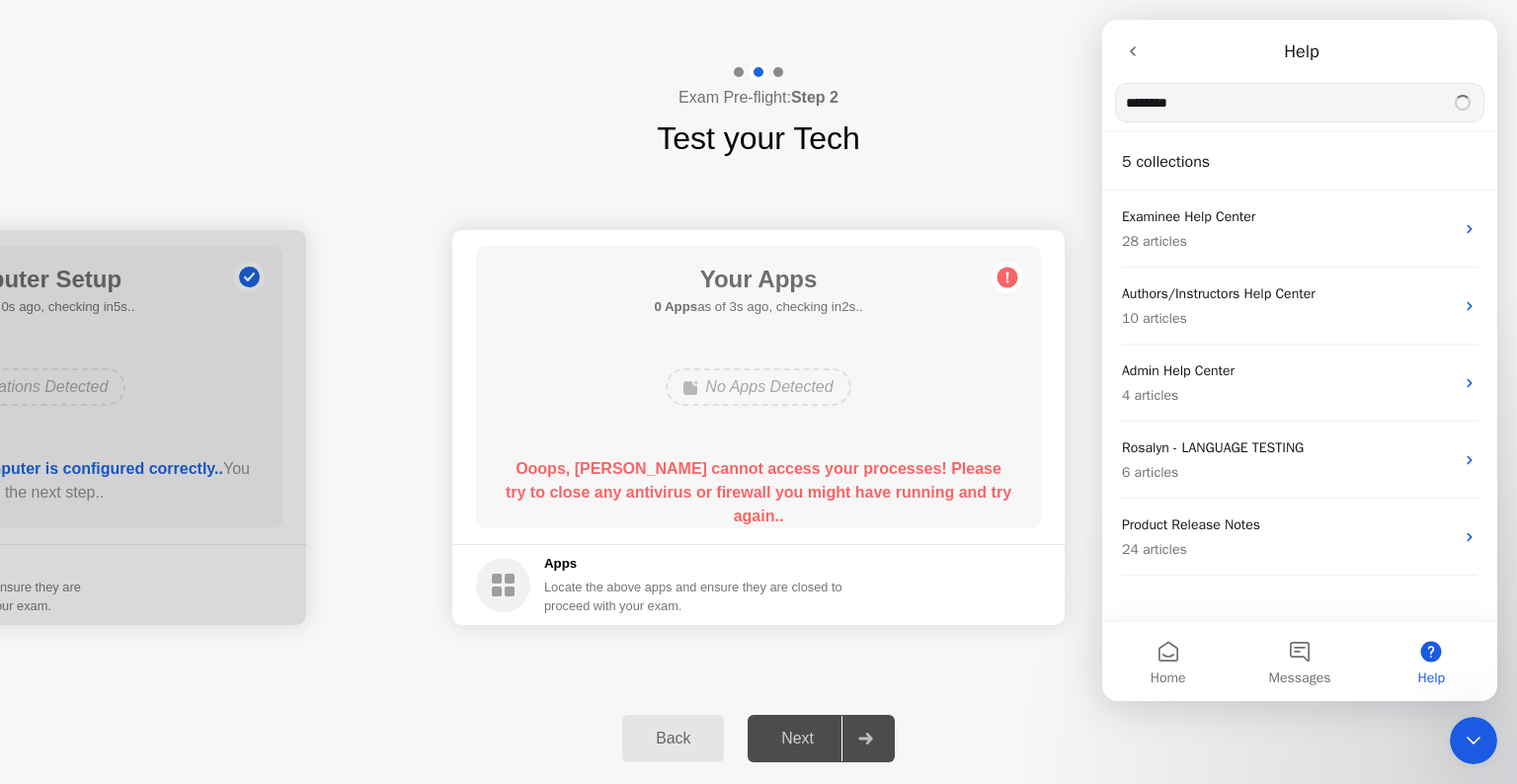 type on "********" 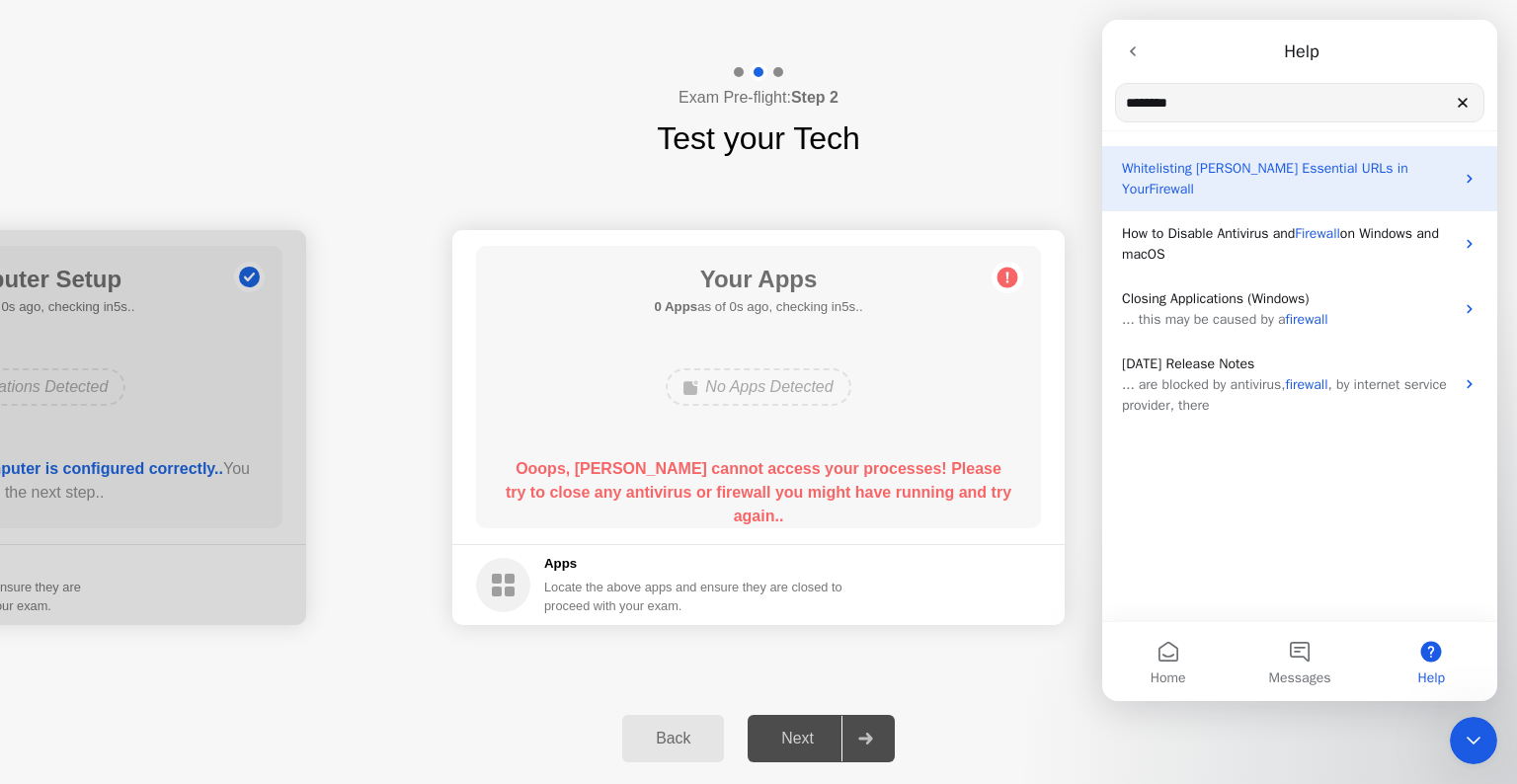 click on "Whitelisting [PERSON_NAME] Essential URLs in Your" at bounding box center [1265, 179] 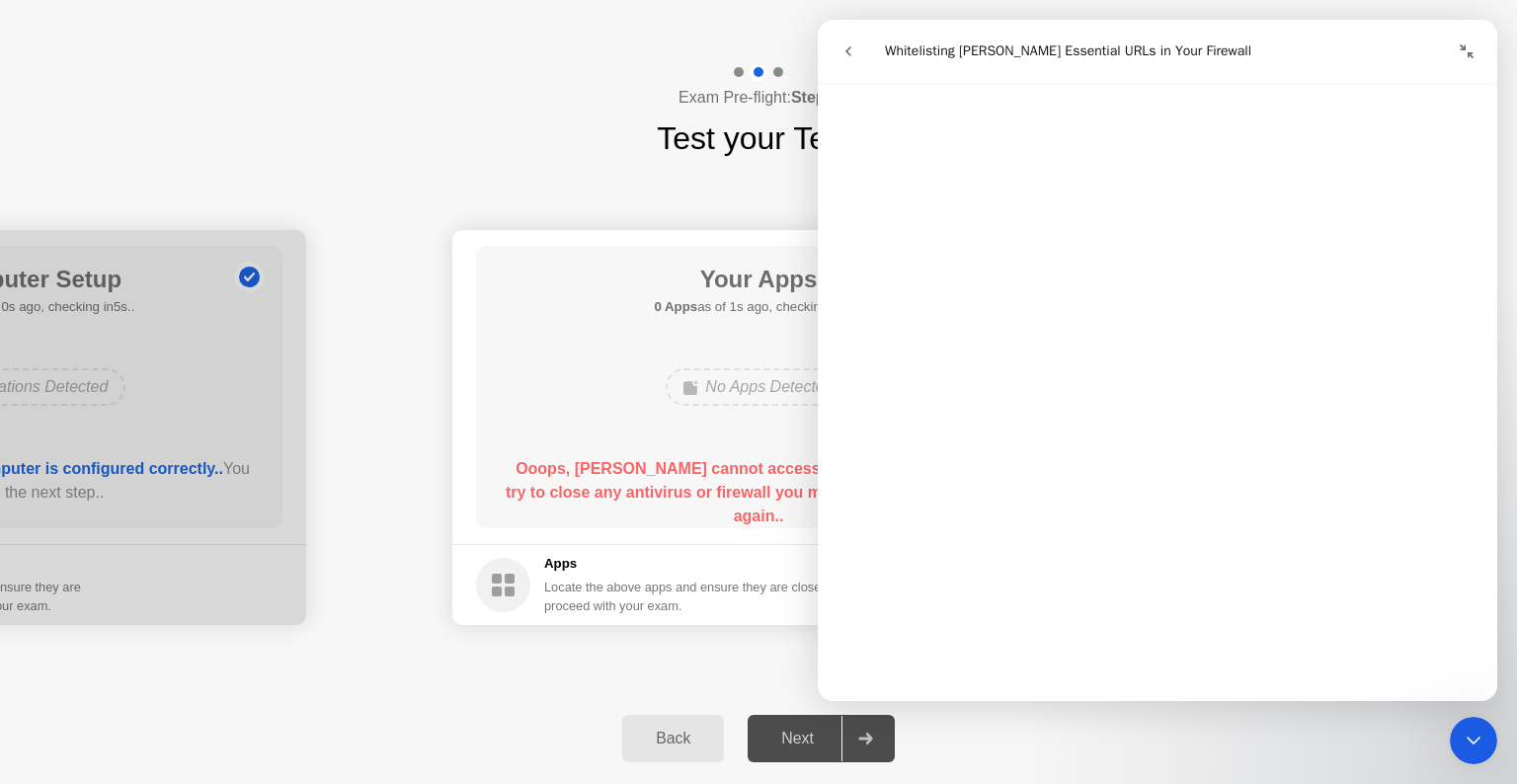 scroll, scrollTop: 658, scrollLeft: 0, axis: vertical 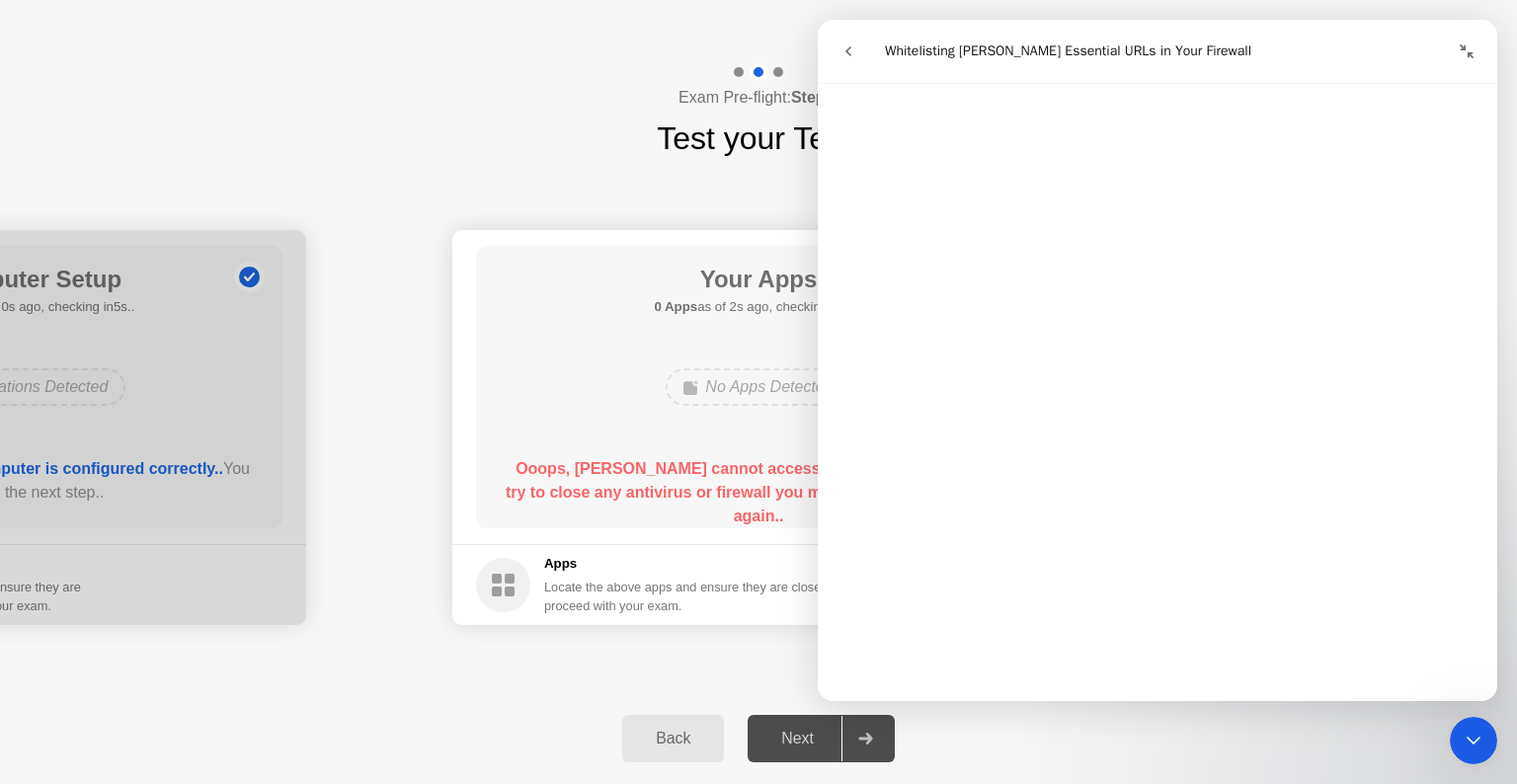 click on "Exam Pre-flight:  Step 2 Test your Tech" 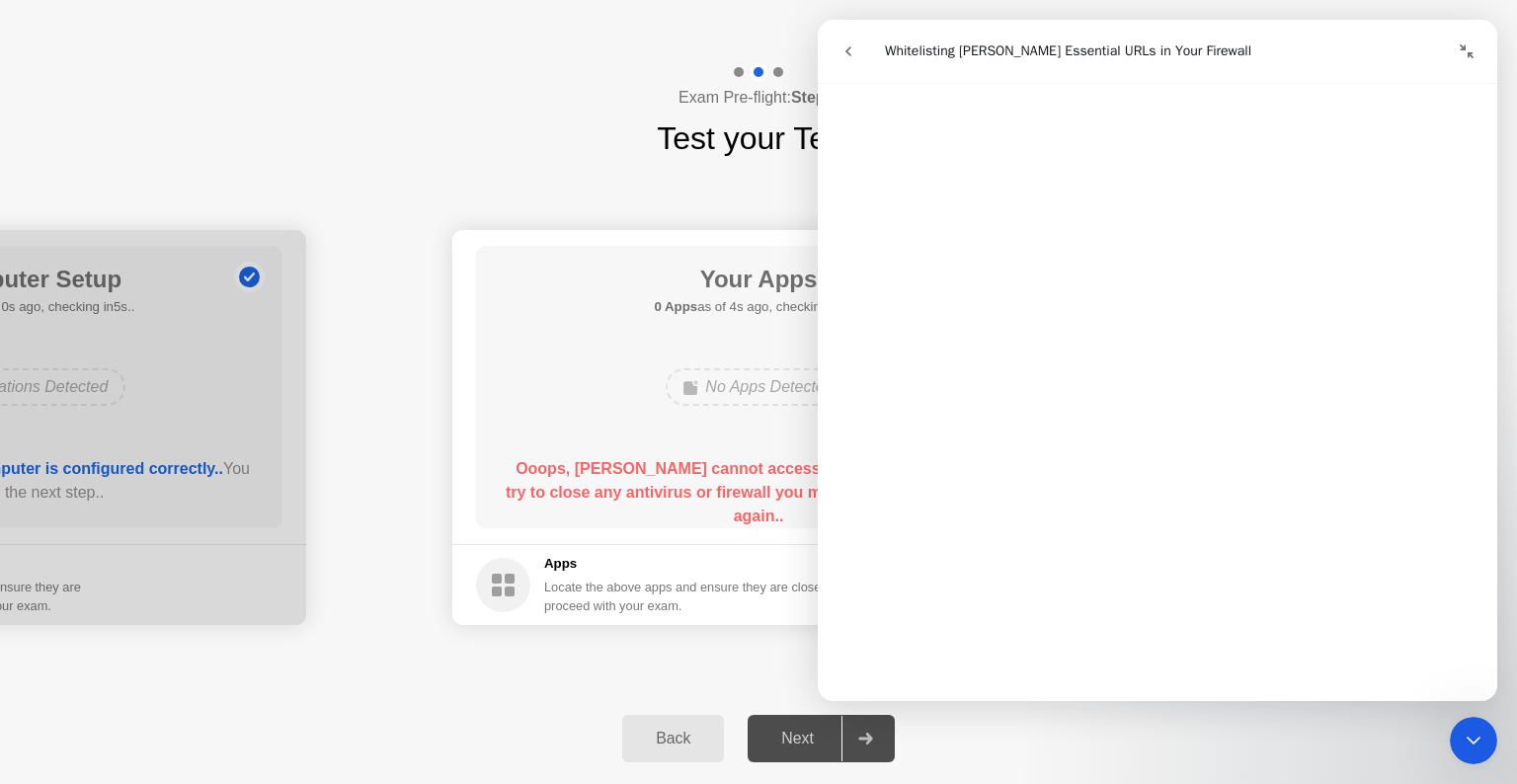 click on "Exam Pre-flight:  Step 2 Test your Tech" 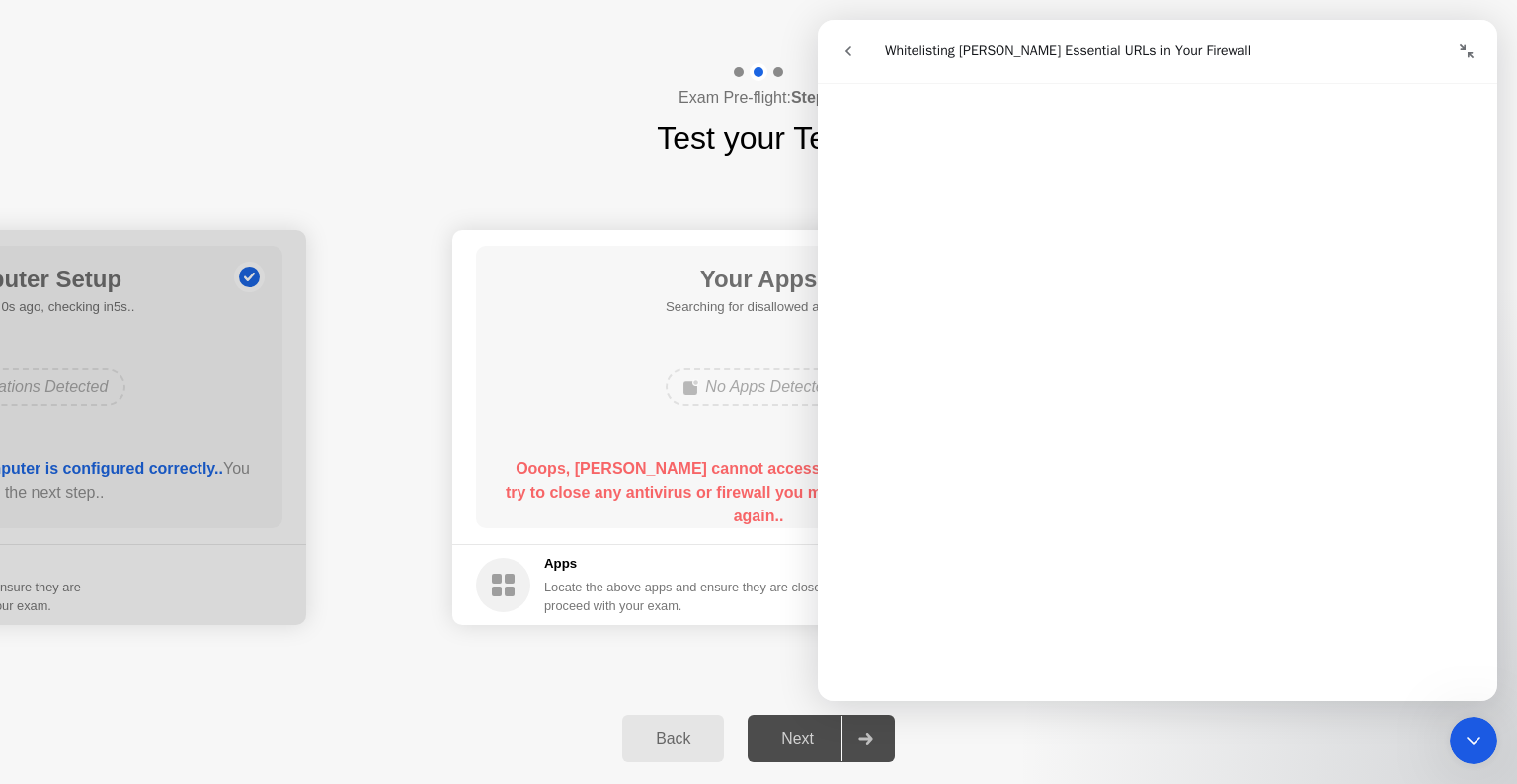 click 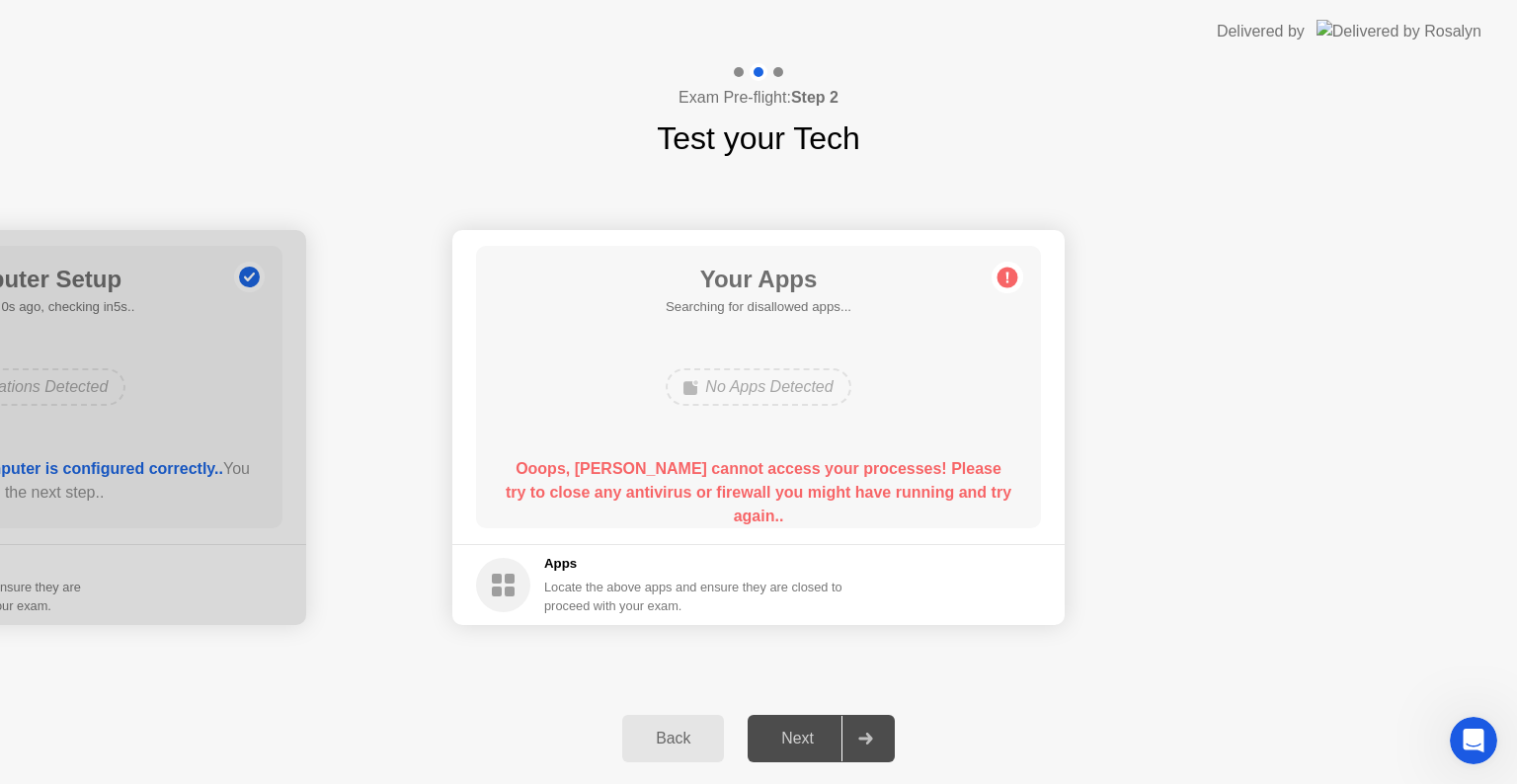 scroll, scrollTop: 0, scrollLeft: 0, axis: both 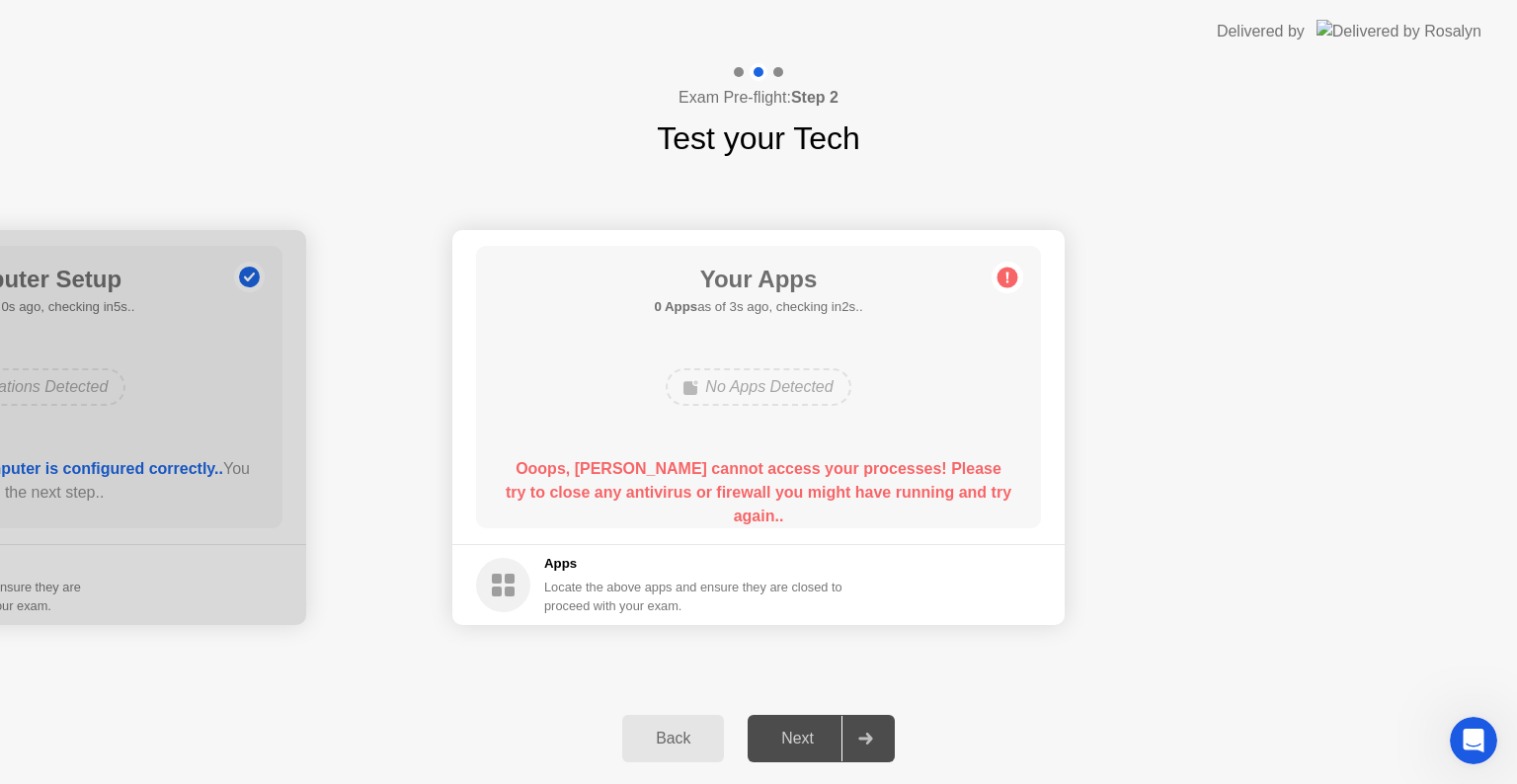 click on "**********" 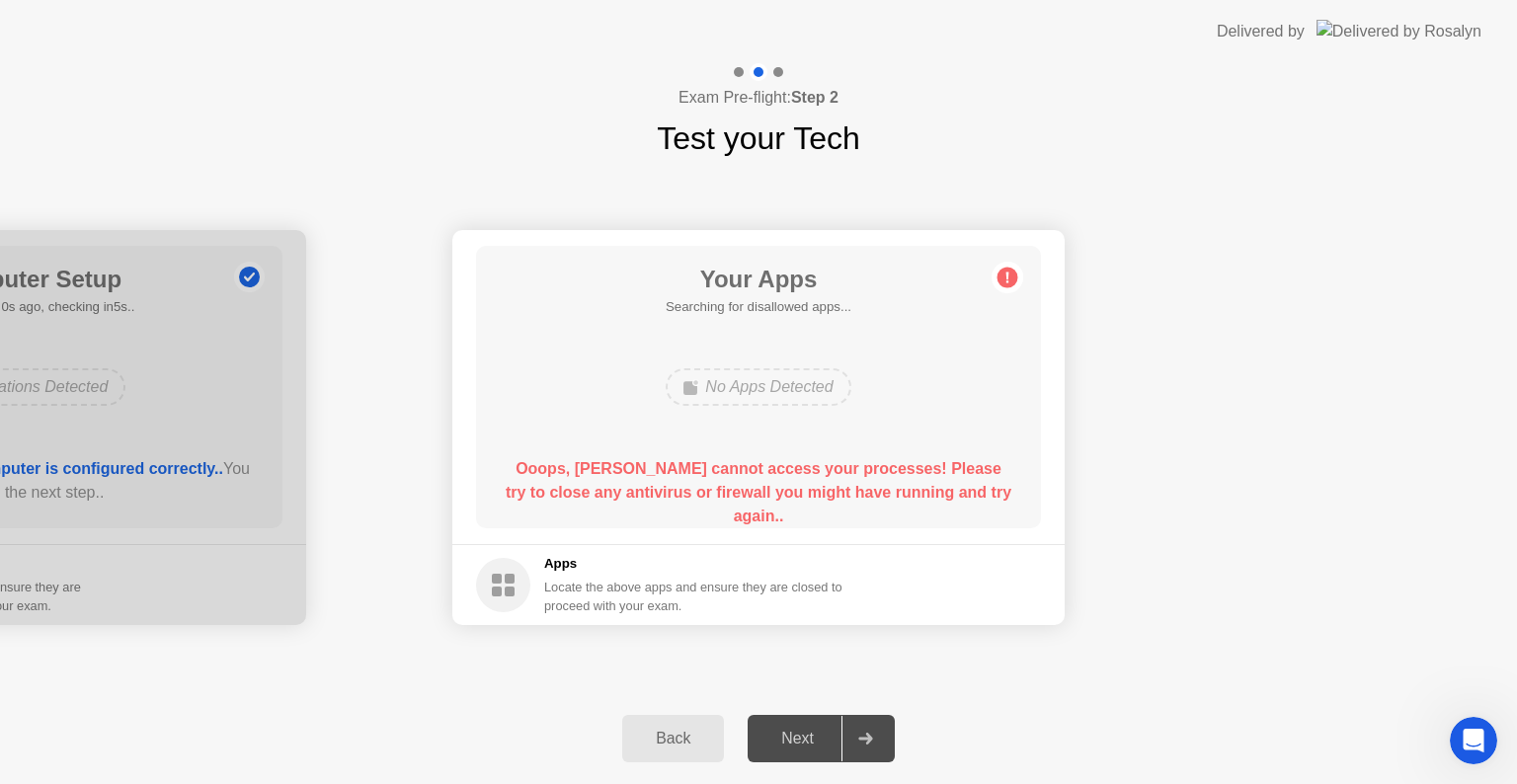 click on "**********" 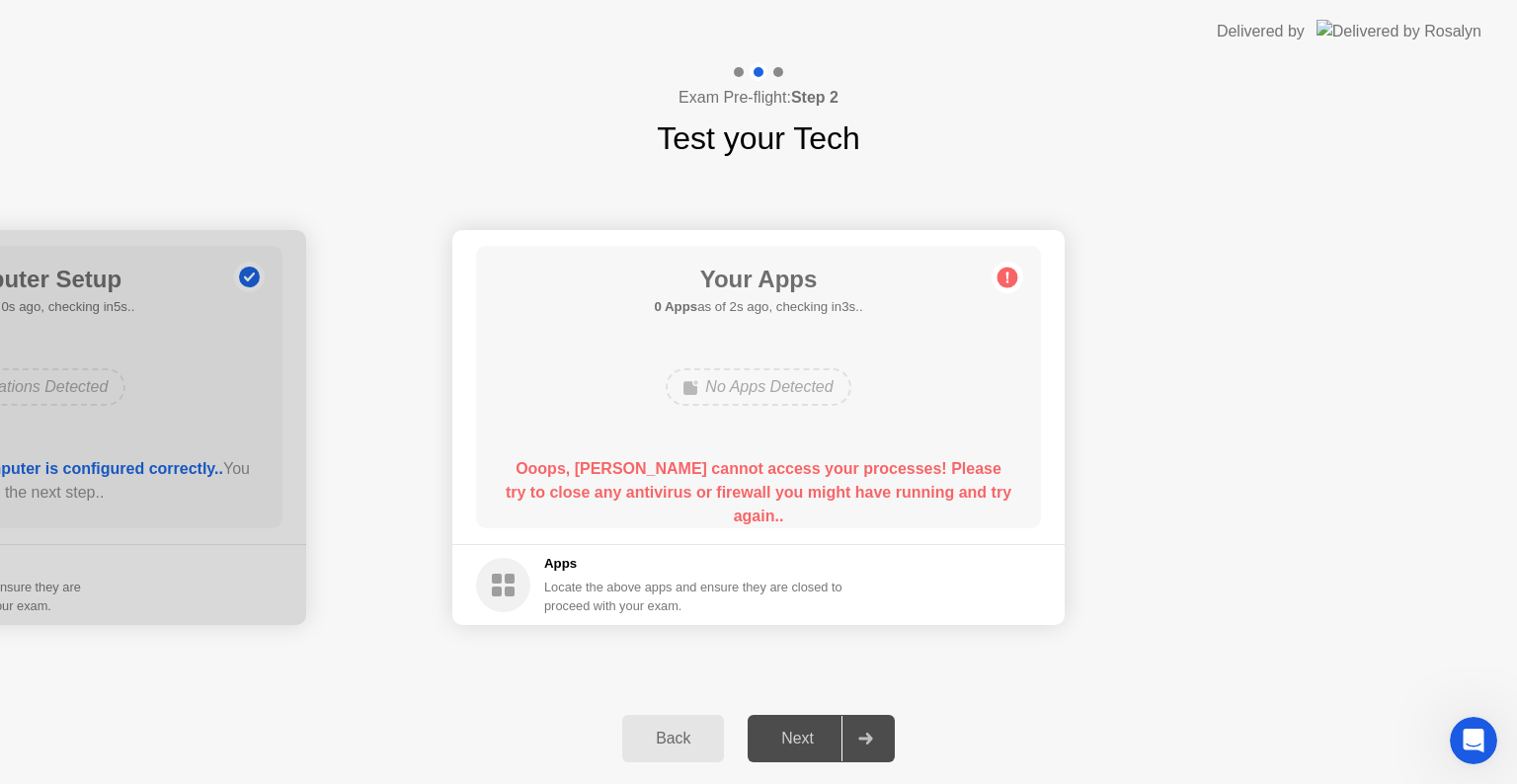 drag, startPoint x: 696, startPoint y: 373, endPoint x: 829, endPoint y: 486, distance: 174.5222 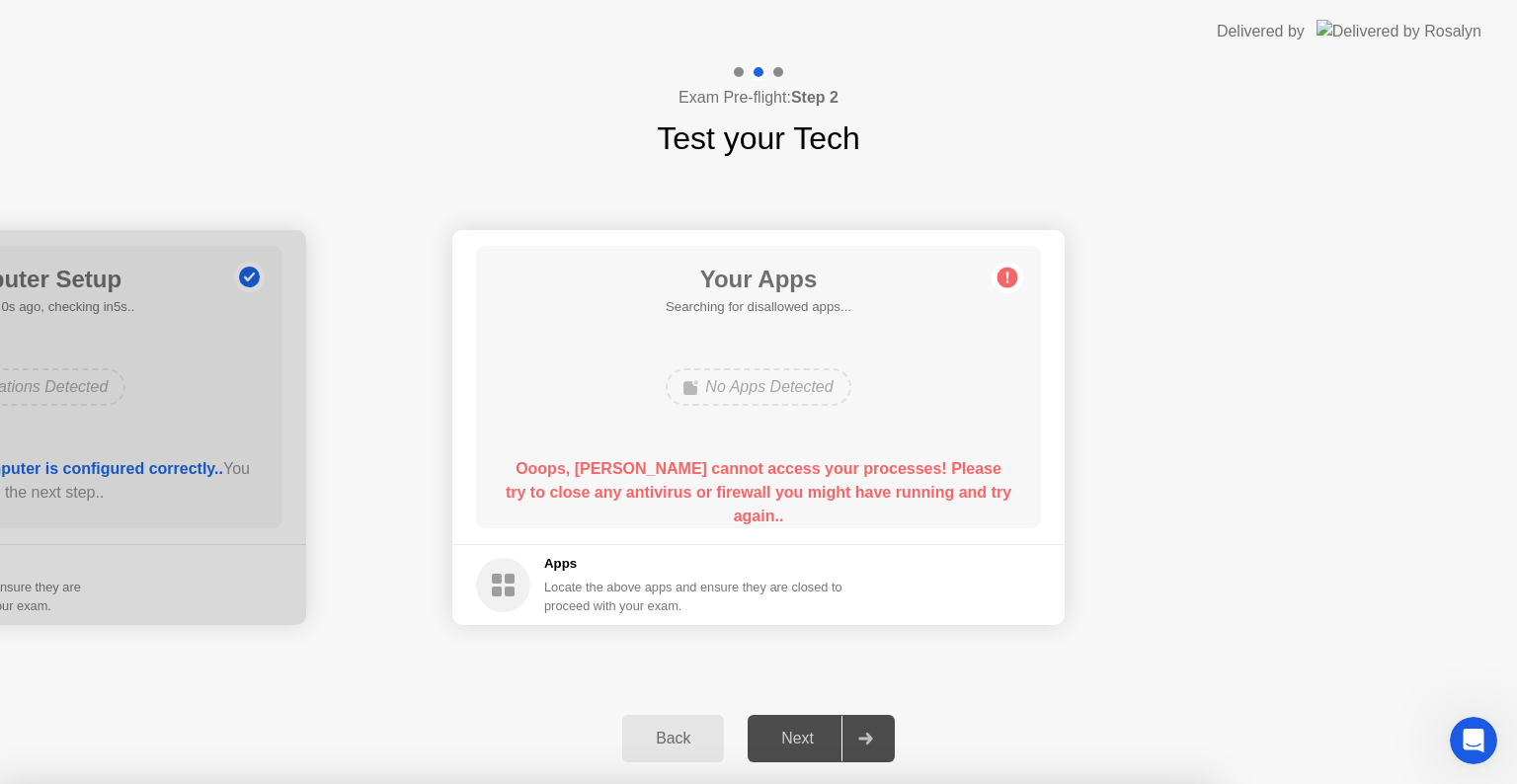 click on "Yes" at bounding box center (559, 896) 